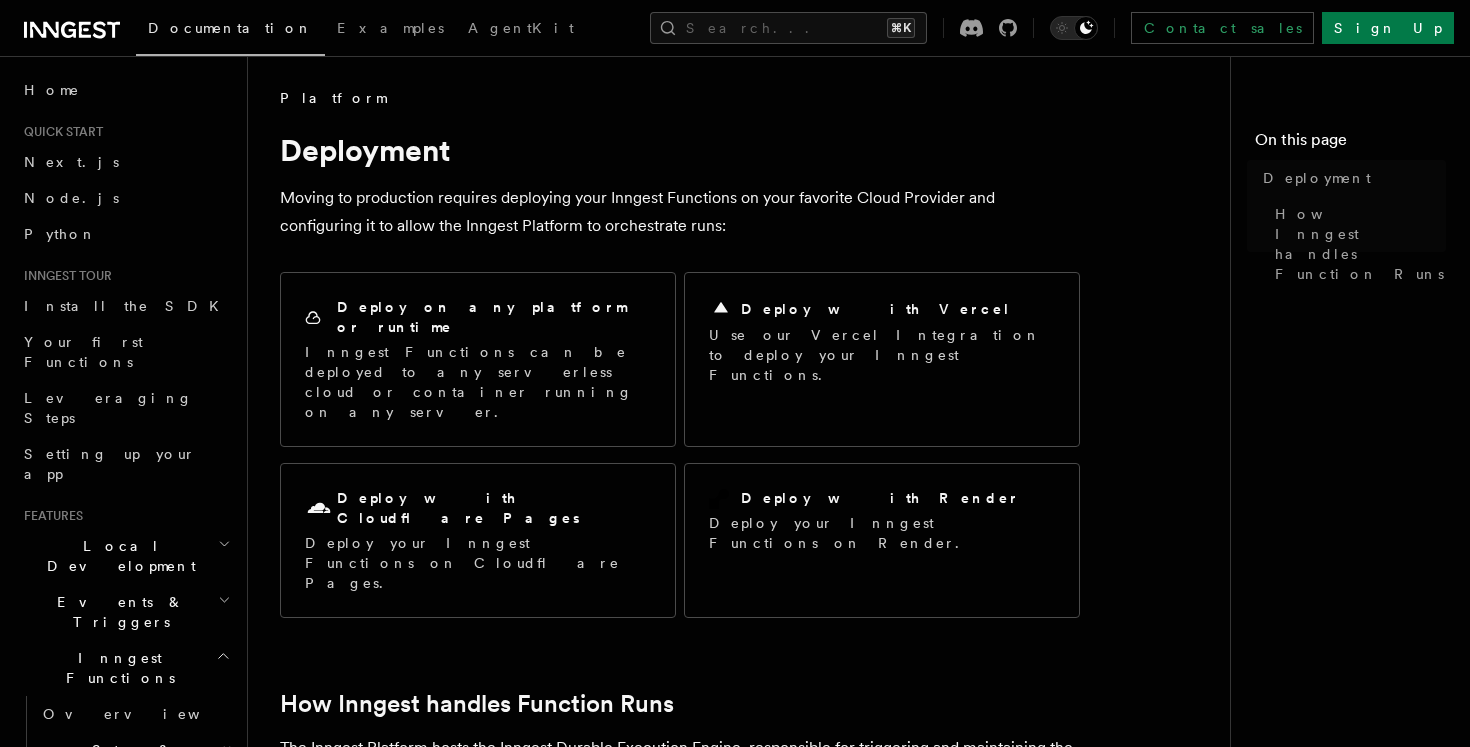 scroll, scrollTop: 0, scrollLeft: 0, axis: both 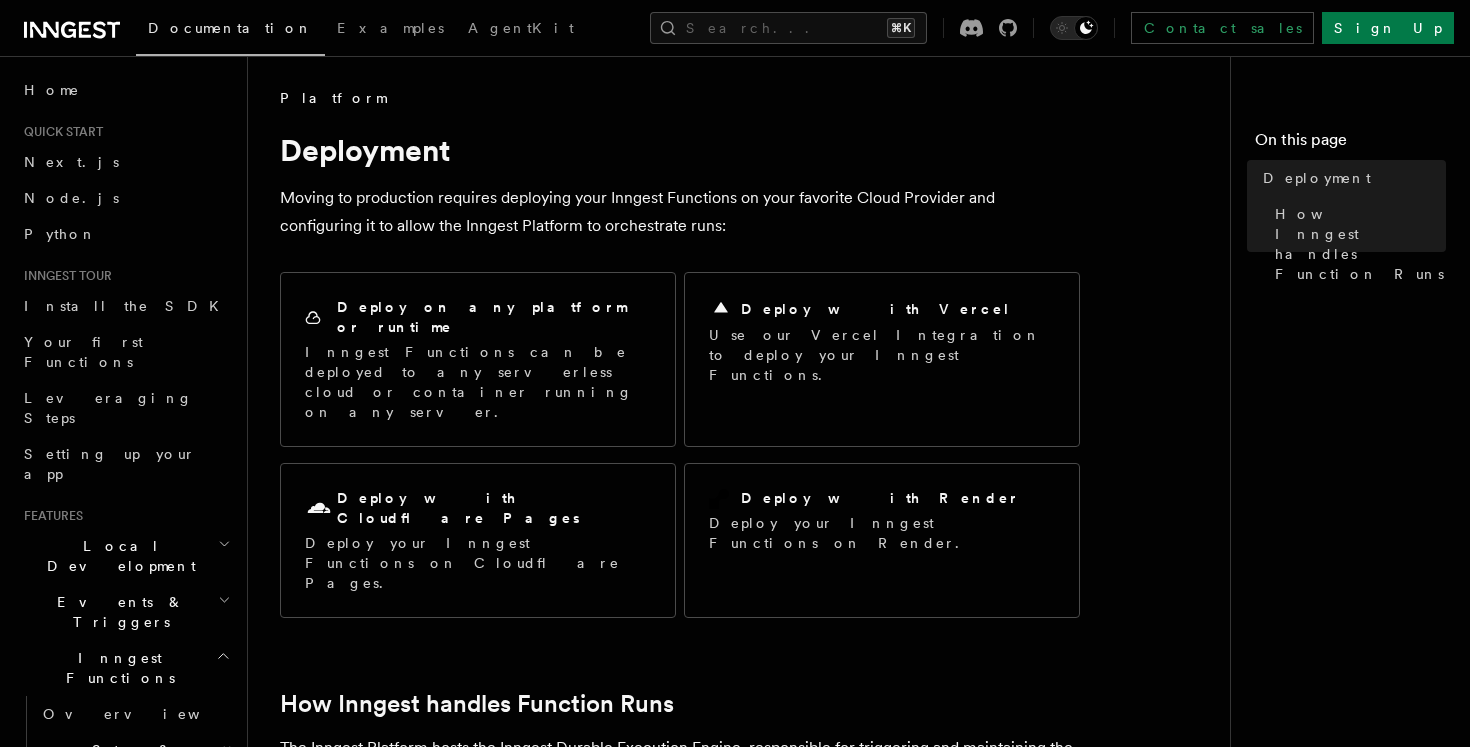 click on "Platform Deployment
Moving to production requires deploying your Inngest Functions on your favorite Cloud Provider and configuring it to allow the Inngest Platform to orchestrate runs:
Deploy on any platform or runtime Inngest Functions can be deployed to any serverless cloud or container running on any server. Deploy with Vercel Use our Vercel Integration to deploy your Inngest Functions. Deploy with Cloudflare Pages Deploy your Inngest Functions on Cloudflare Pages. Deploy with Render Deploy your Inngest Functions on Render.
How Inngest handles Function Runs
The Inngest Platform hosts the Inngest Durable Execution Engine, responsible for triggering and maintaining the state of  Function runs happening on your Cloud Provider :
The Inngest Platform relies on  Event  and  Signing Keys , as well as  other security mechanisms , to communicate securely and reliably with the Inngest SDK.
Learn more on Inngest's Durable Execution Engine in our  "How Inngest Functions are executed" guide . Yes No Next" at bounding box center [747, 952] 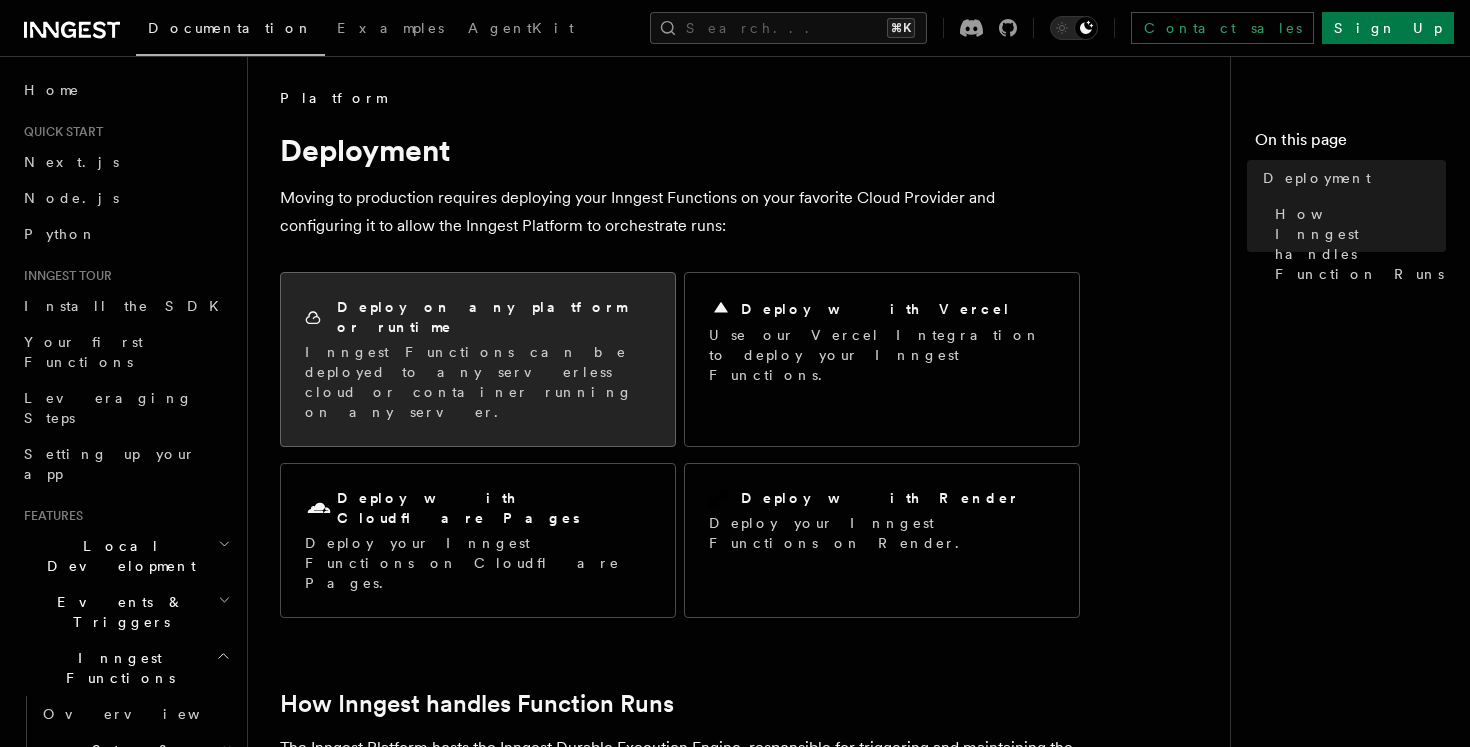 click on "Inngest Functions can be deployed to any serverless cloud or container running on any server." at bounding box center (478, 382) 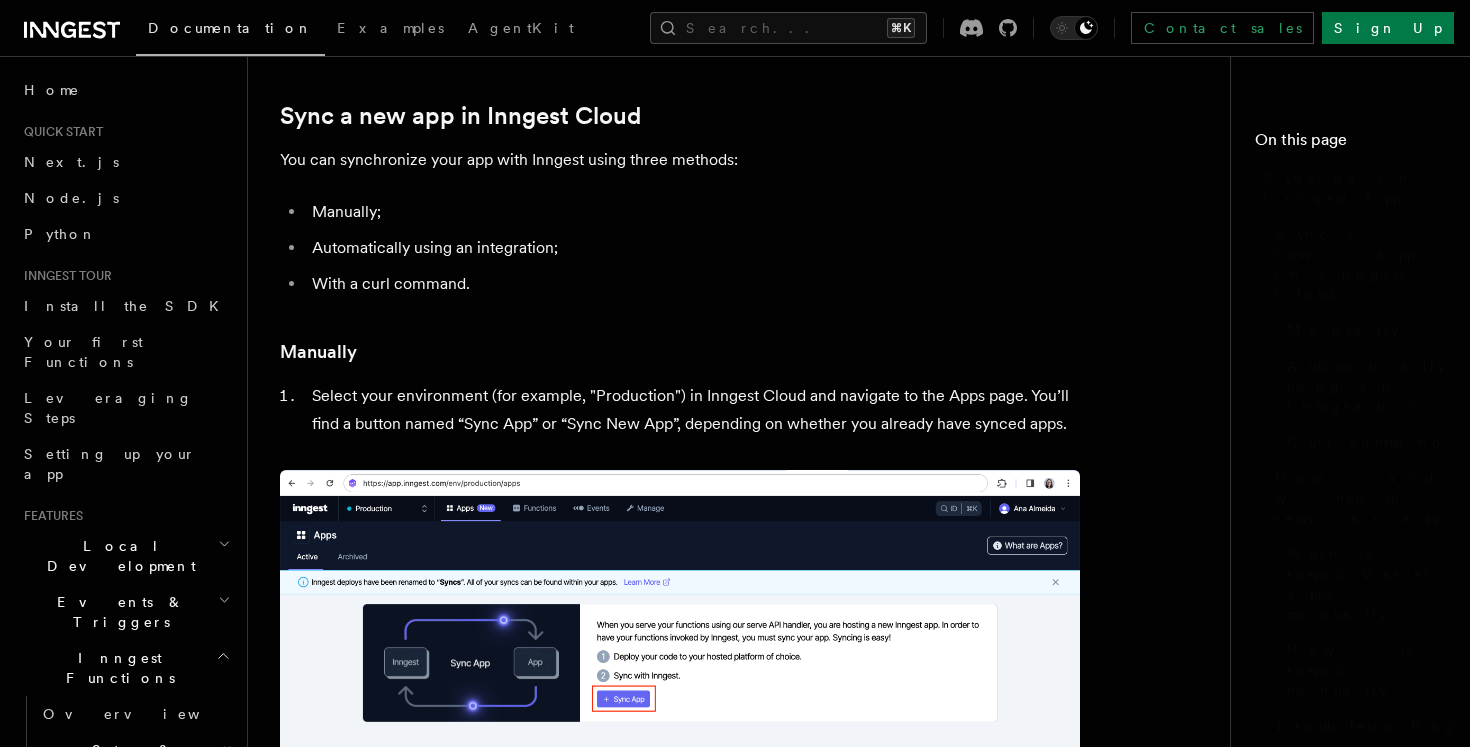 scroll, scrollTop: 0, scrollLeft: 0, axis: both 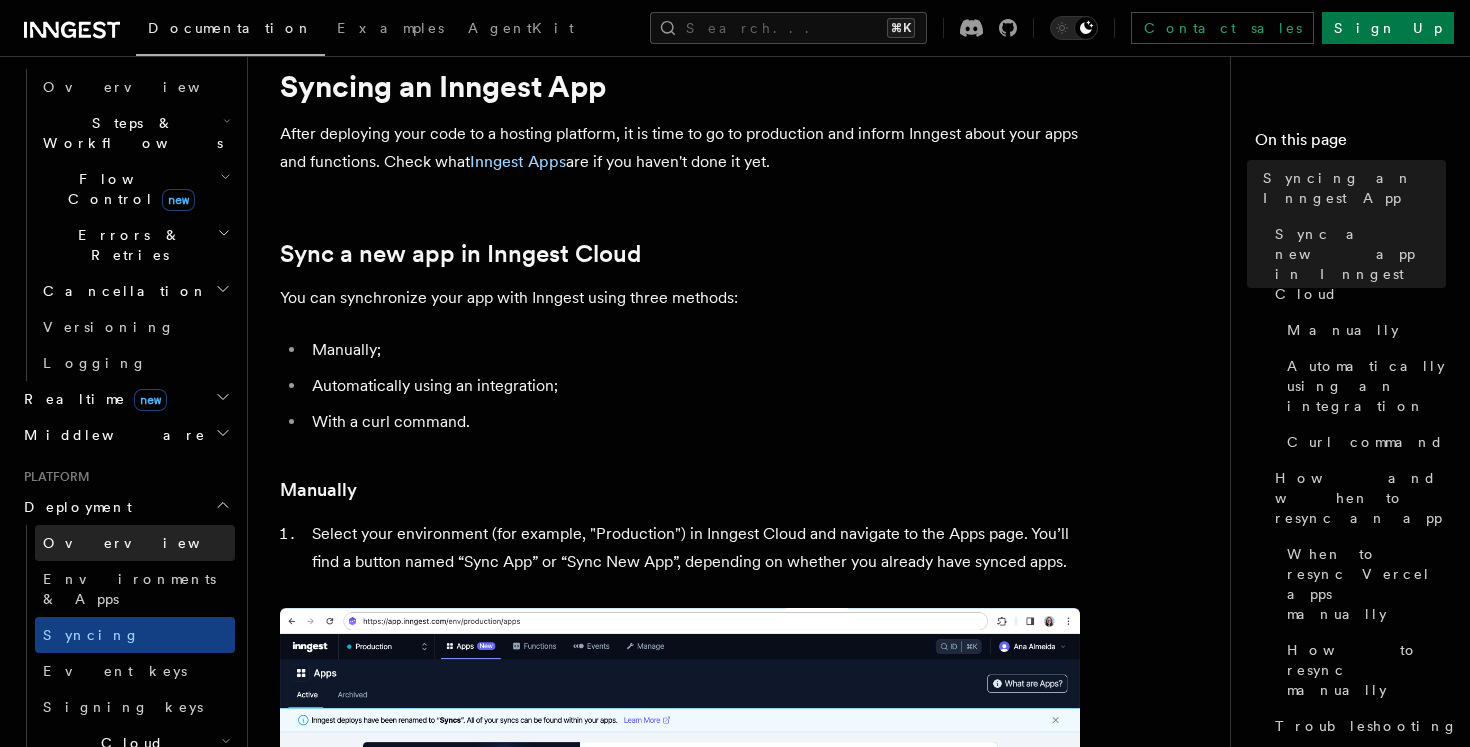 click on "Overview" at bounding box center [135, 543] 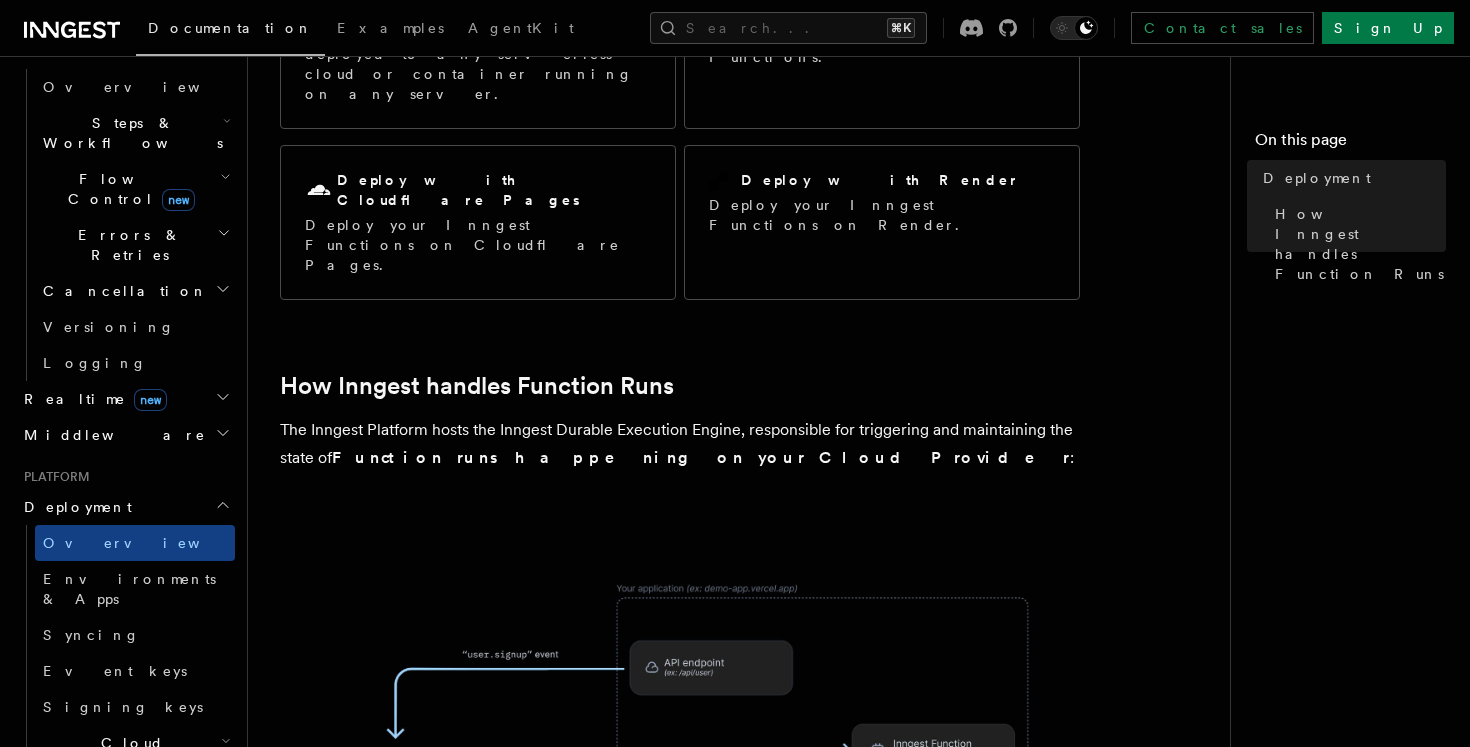 scroll, scrollTop: 298, scrollLeft: 0, axis: vertical 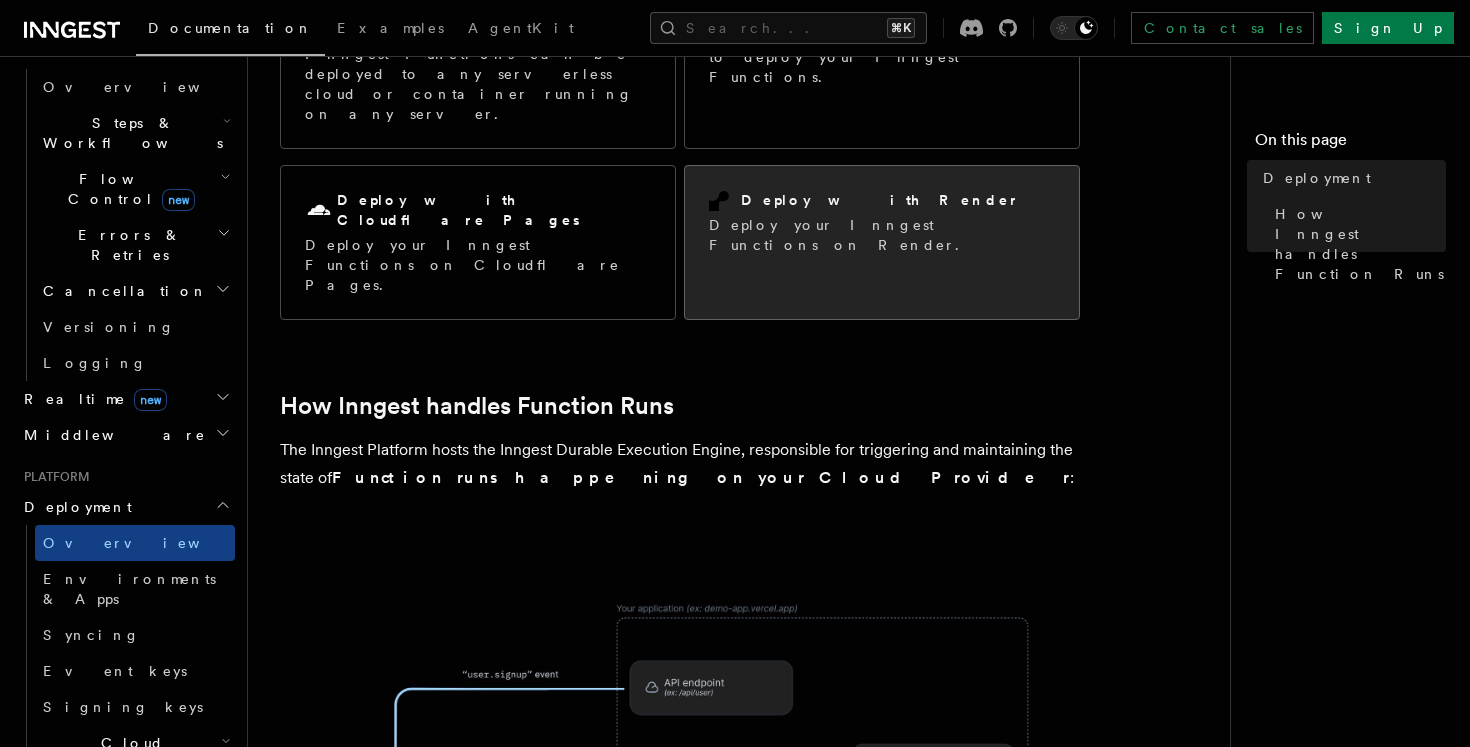 click on "Deploy your Inngest Functions on Render." at bounding box center (882, 235) 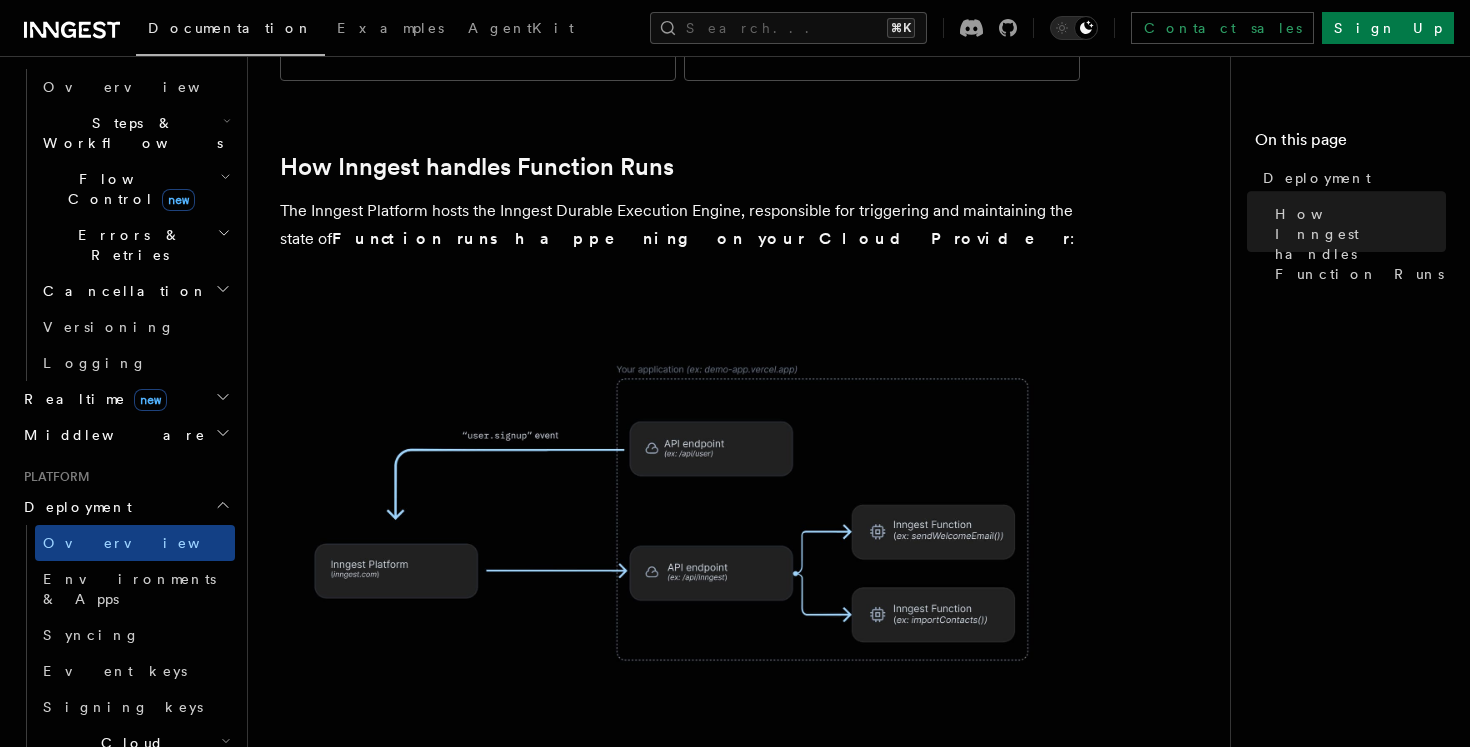 scroll, scrollTop: 0, scrollLeft: 0, axis: both 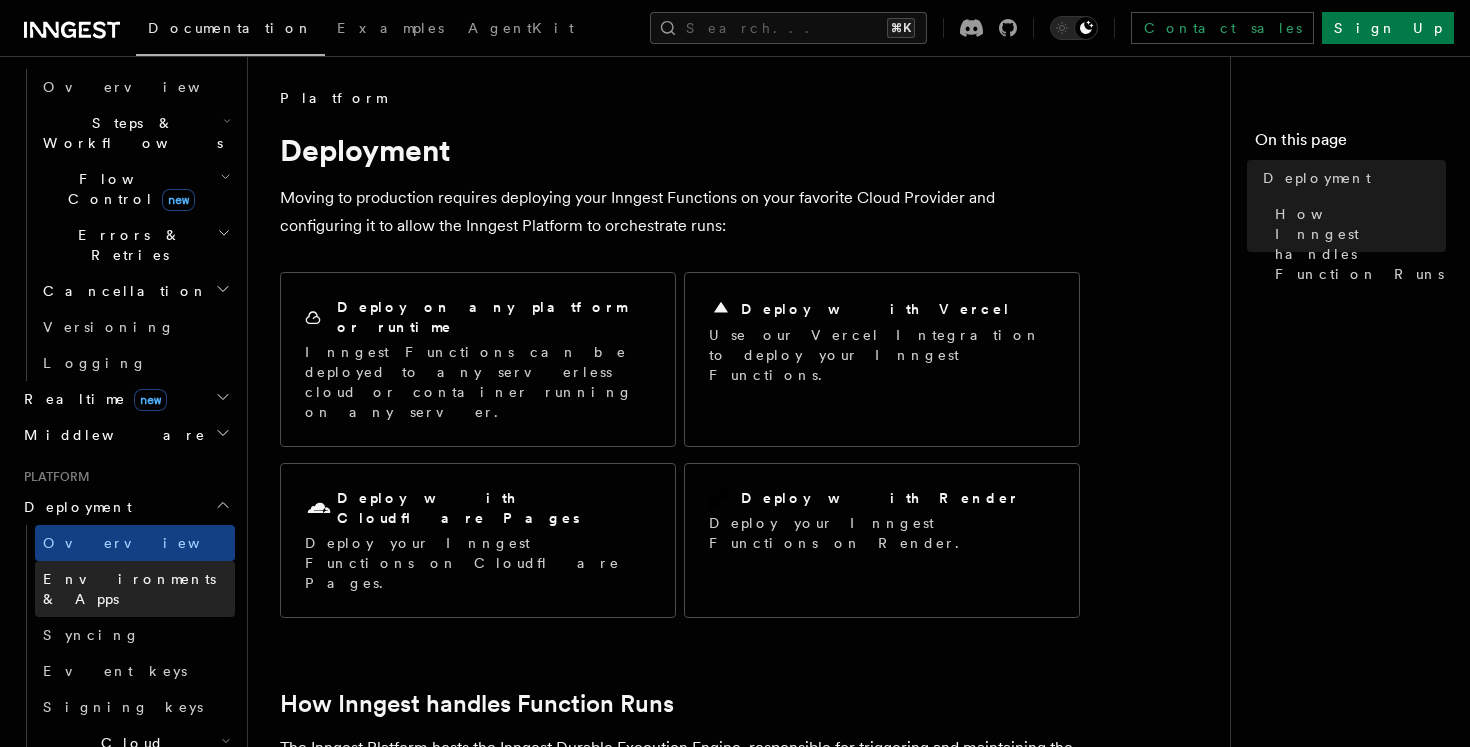 click on "Environments & Apps" at bounding box center (135, 589) 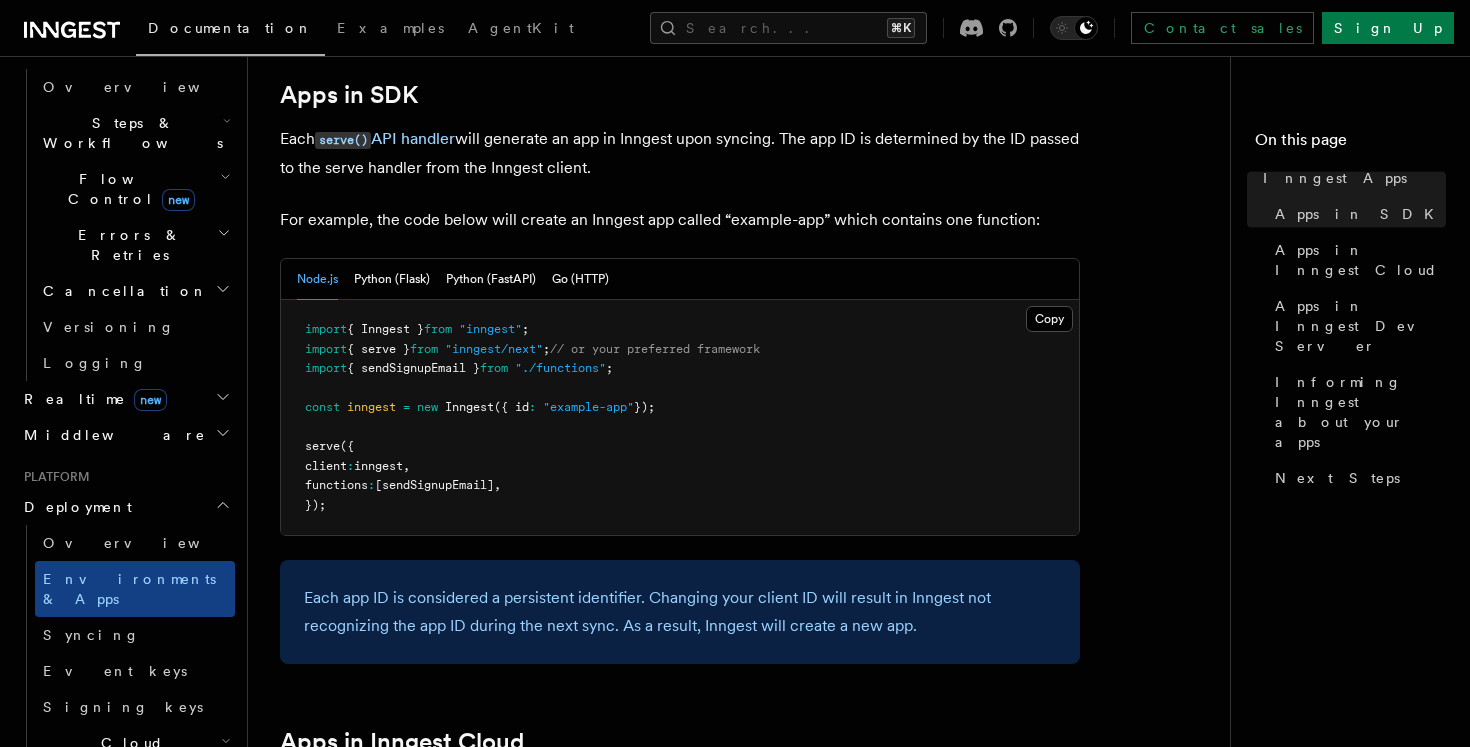 scroll, scrollTop: 1279, scrollLeft: 0, axis: vertical 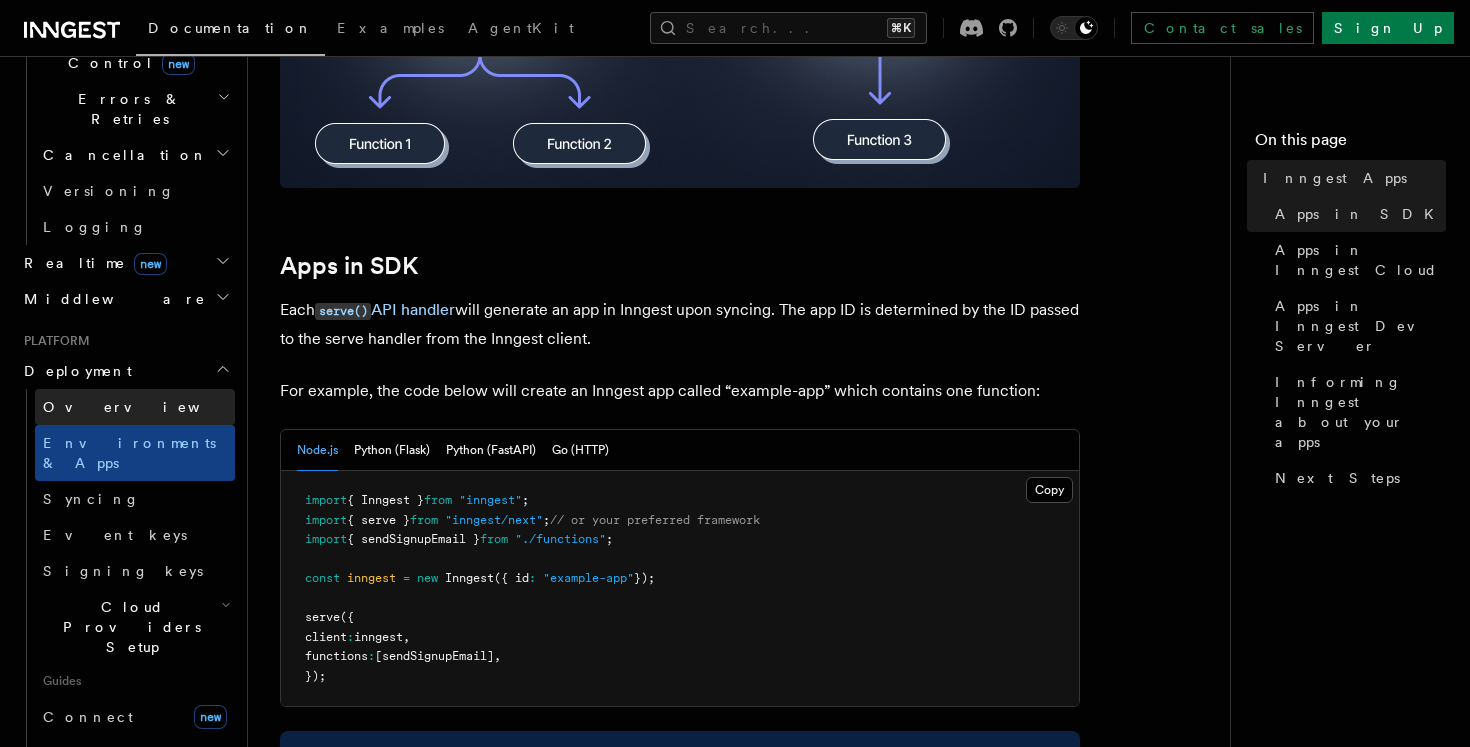click on "Overview" at bounding box center [135, 407] 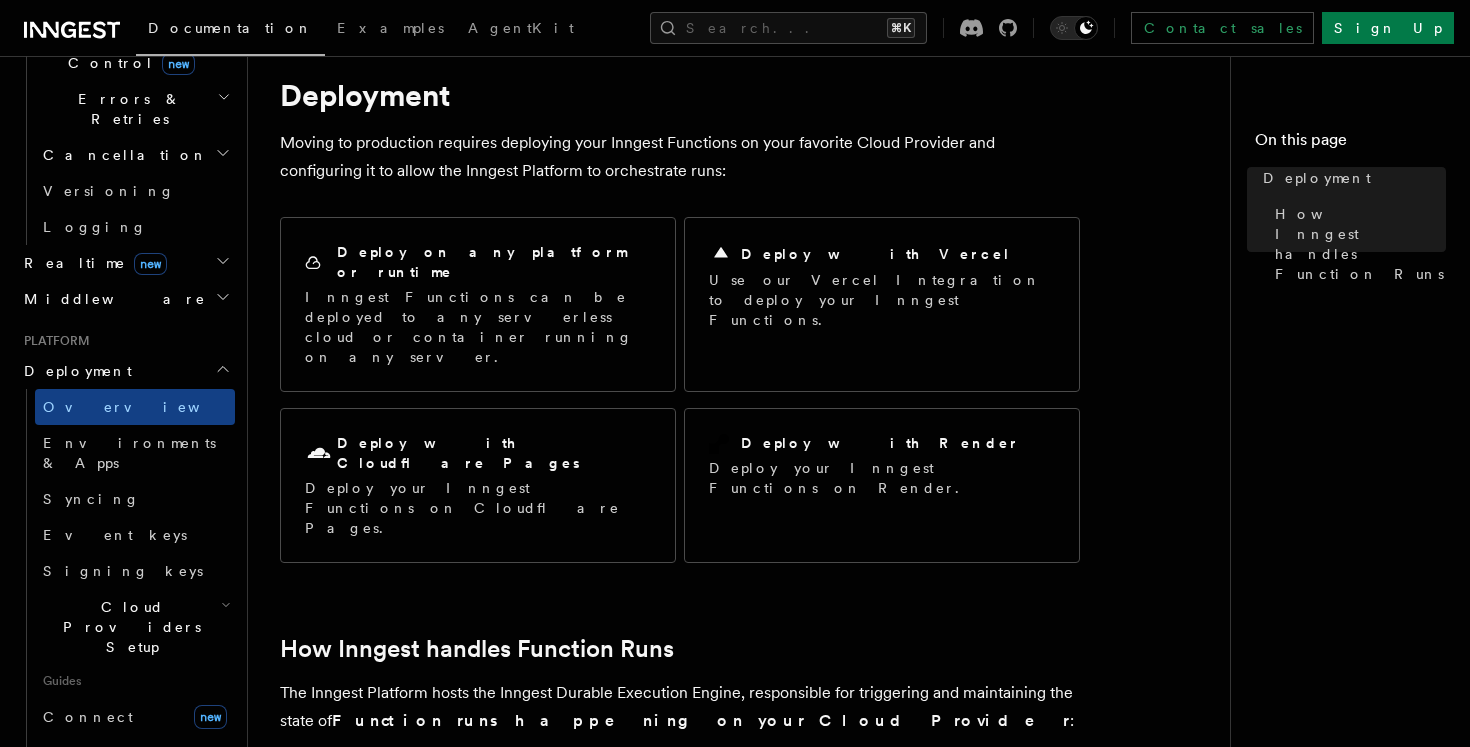 scroll, scrollTop: 0, scrollLeft: 0, axis: both 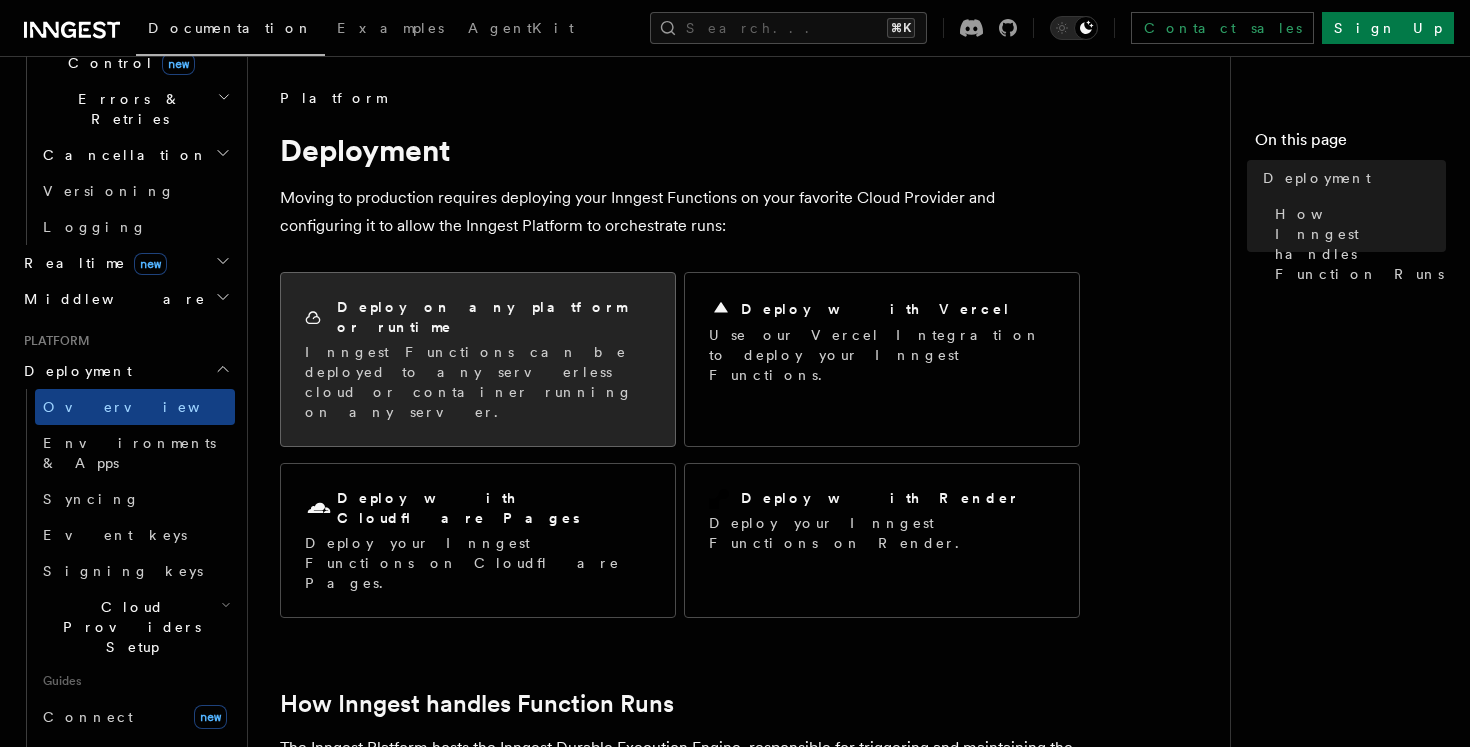 click on "Inngest Functions can be deployed to any serverless cloud or container running on any server." at bounding box center (478, 382) 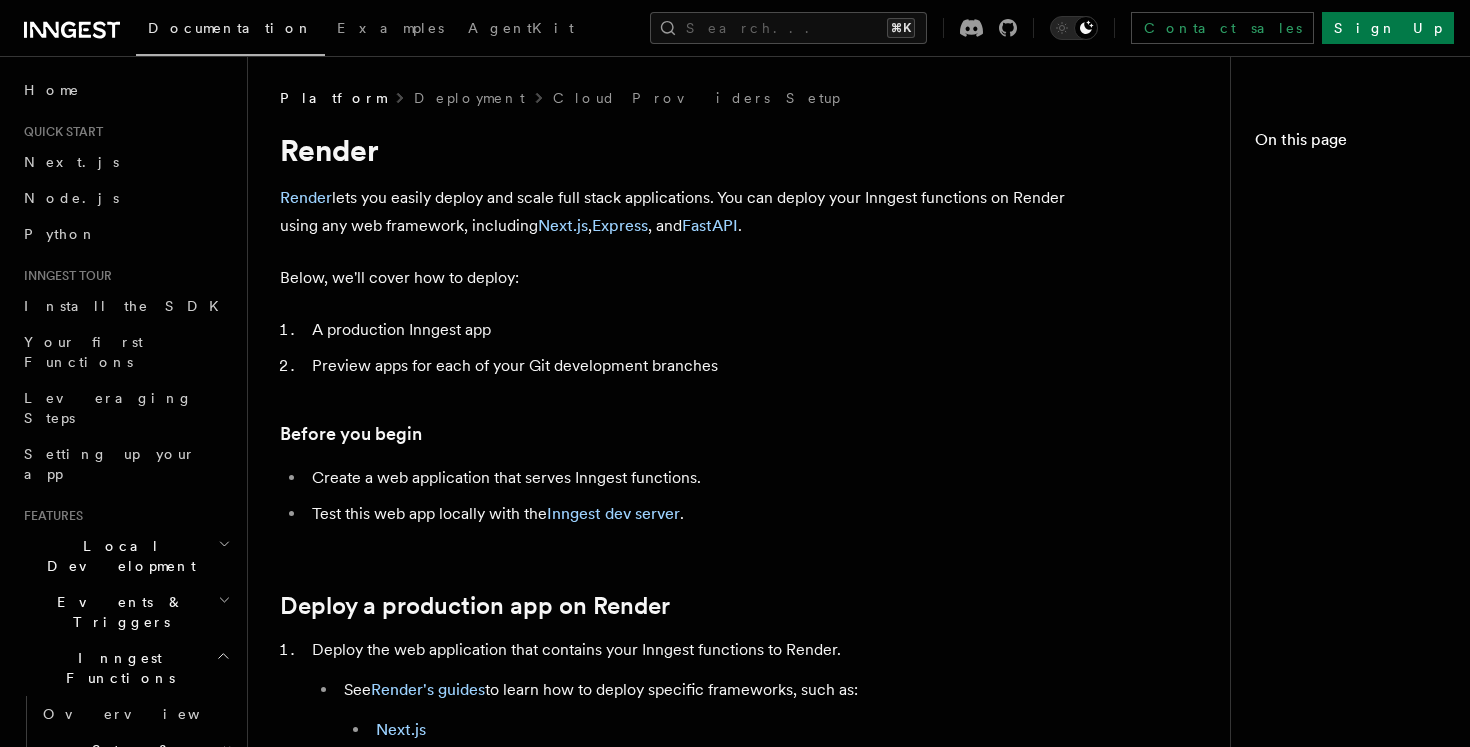 scroll, scrollTop: 0, scrollLeft: 0, axis: both 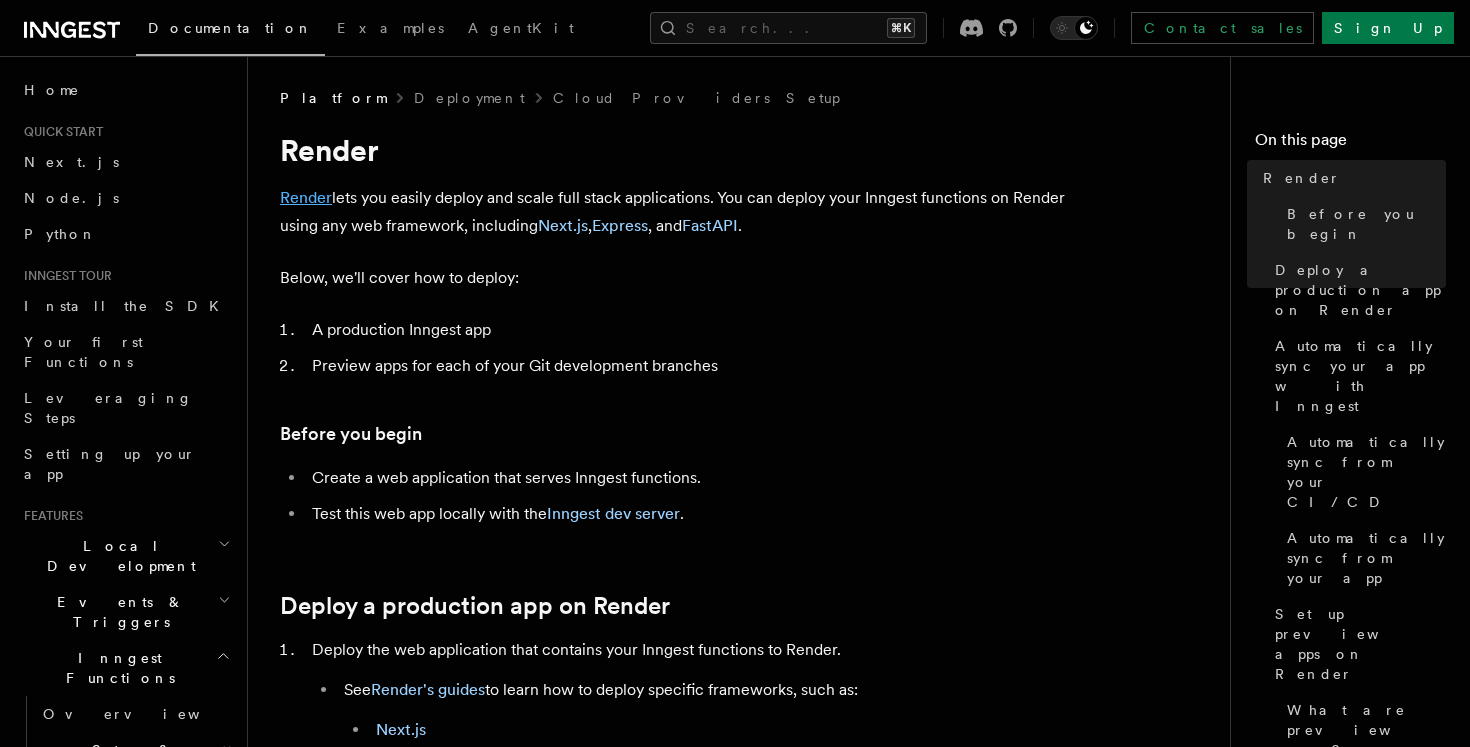 click on "Render" at bounding box center (306, 197) 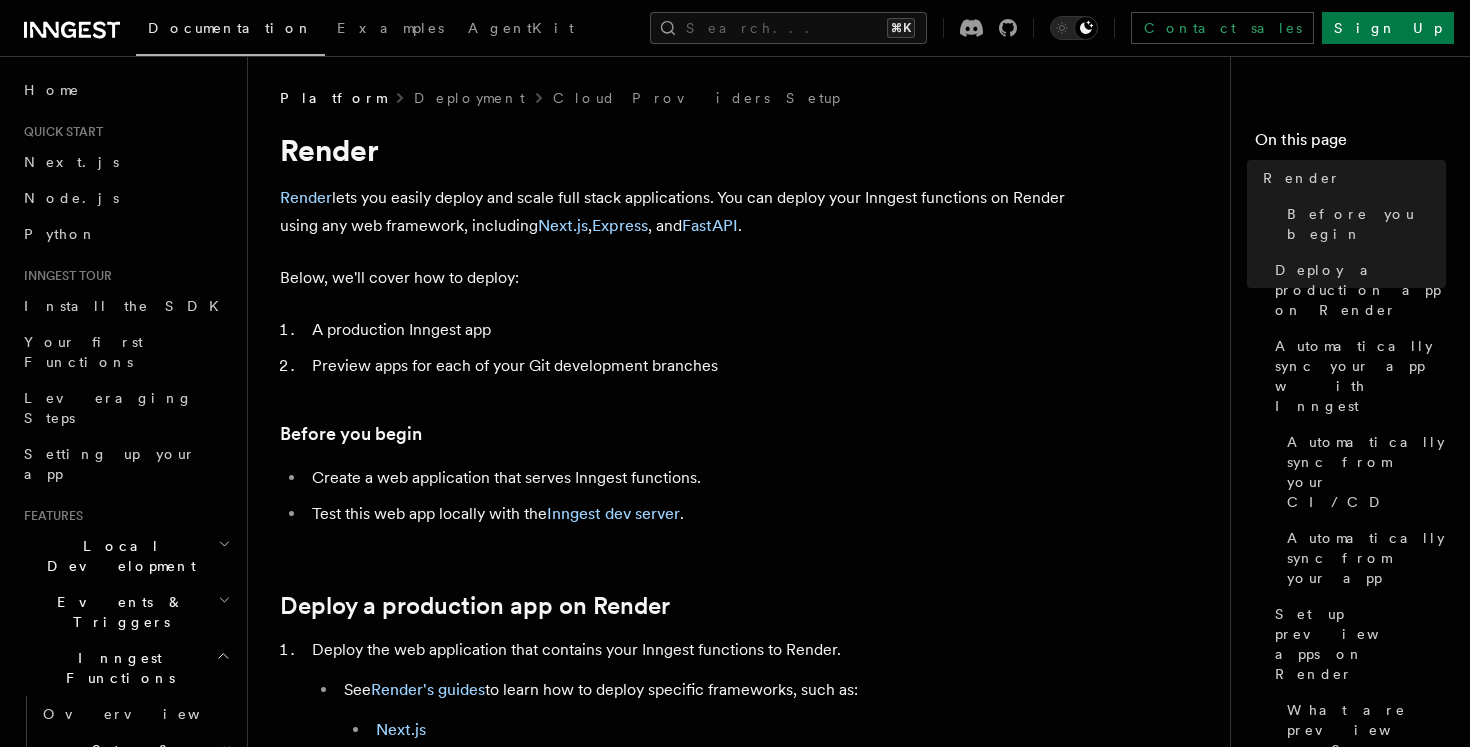 click on "Preview apps for each of your Git development branches" at bounding box center [693, 366] 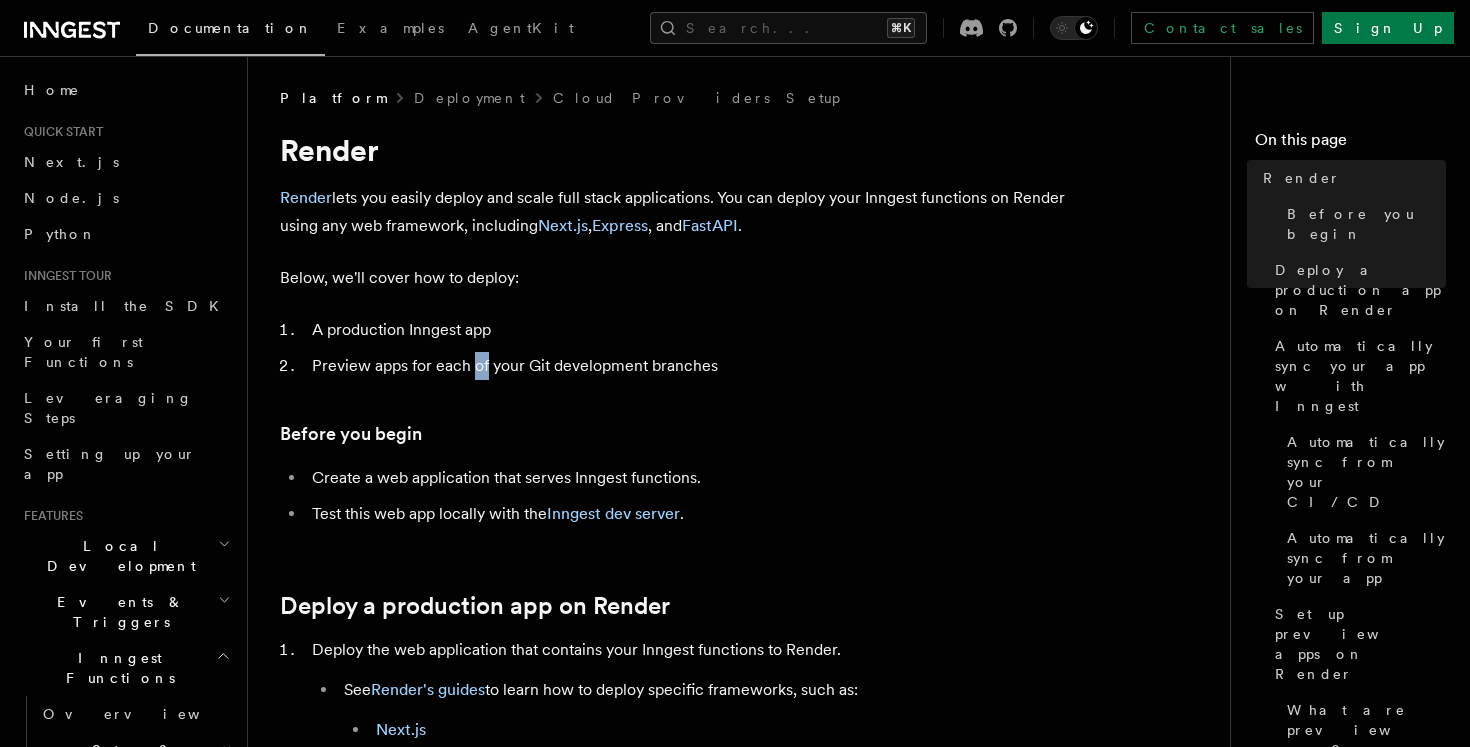 click on "Preview apps for each of your Git development branches" at bounding box center [693, 366] 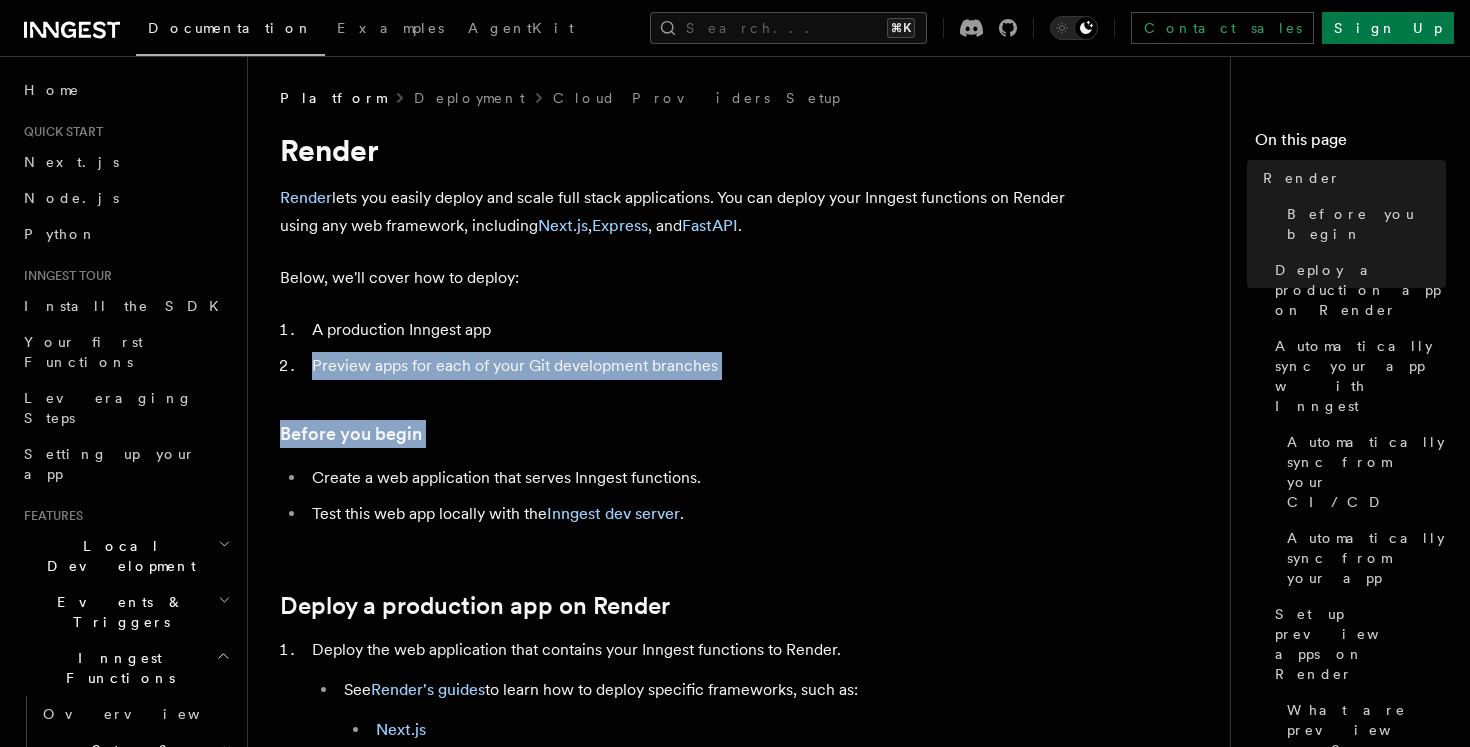 drag, startPoint x: 473, startPoint y: 368, endPoint x: 466, endPoint y: 401, distance: 33.734257 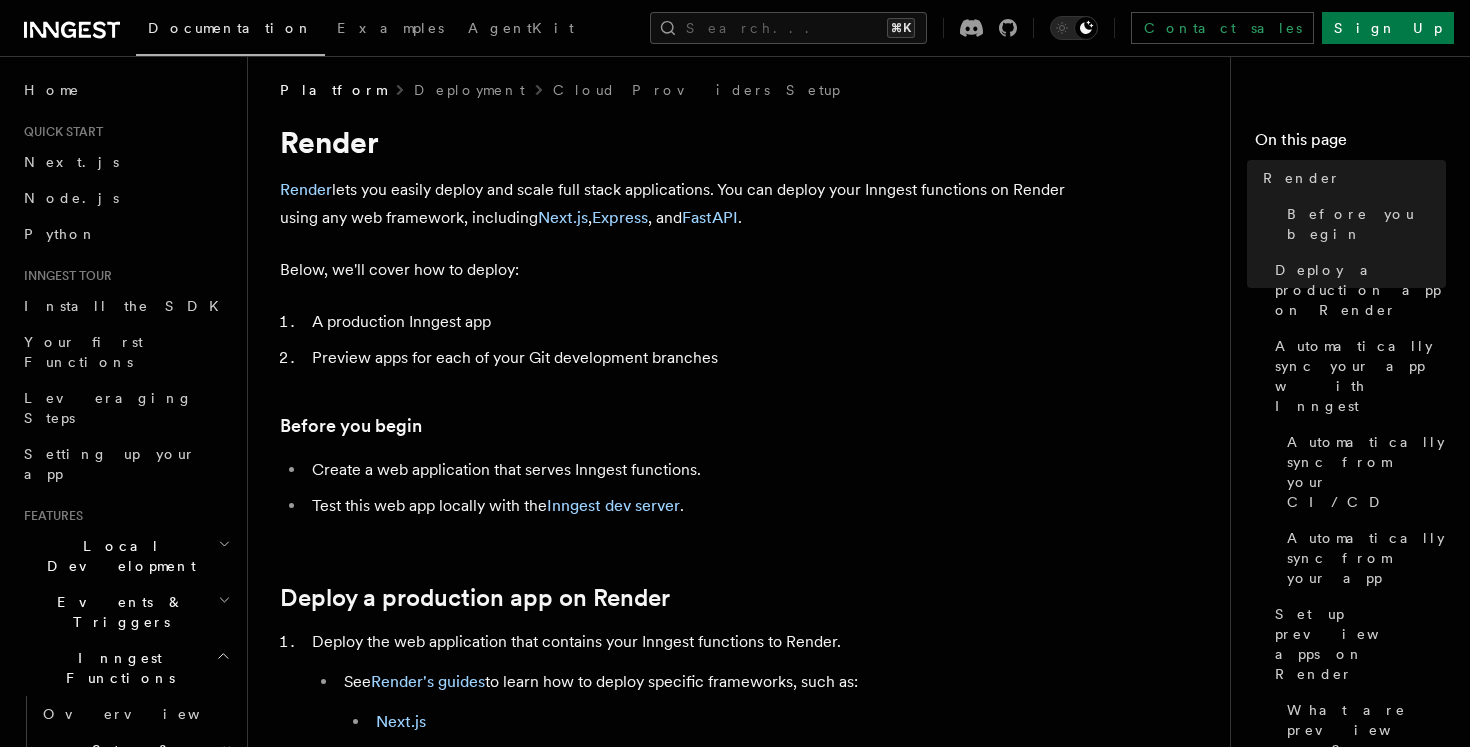 scroll, scrollTop: 9, scrollLeft: 0, axis: vertical 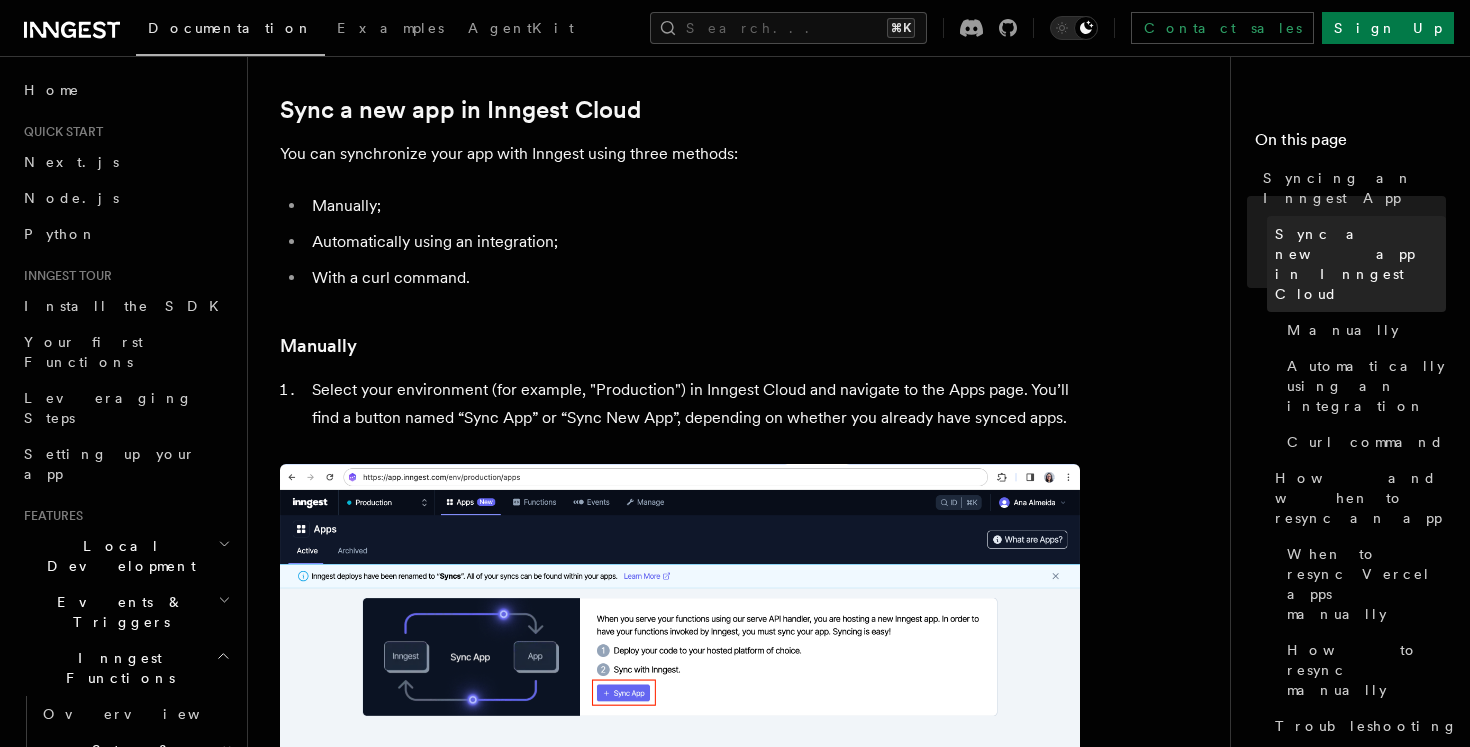 click on "Sync a new app in Inngest Cloud" at bounding box center (1356, 264) 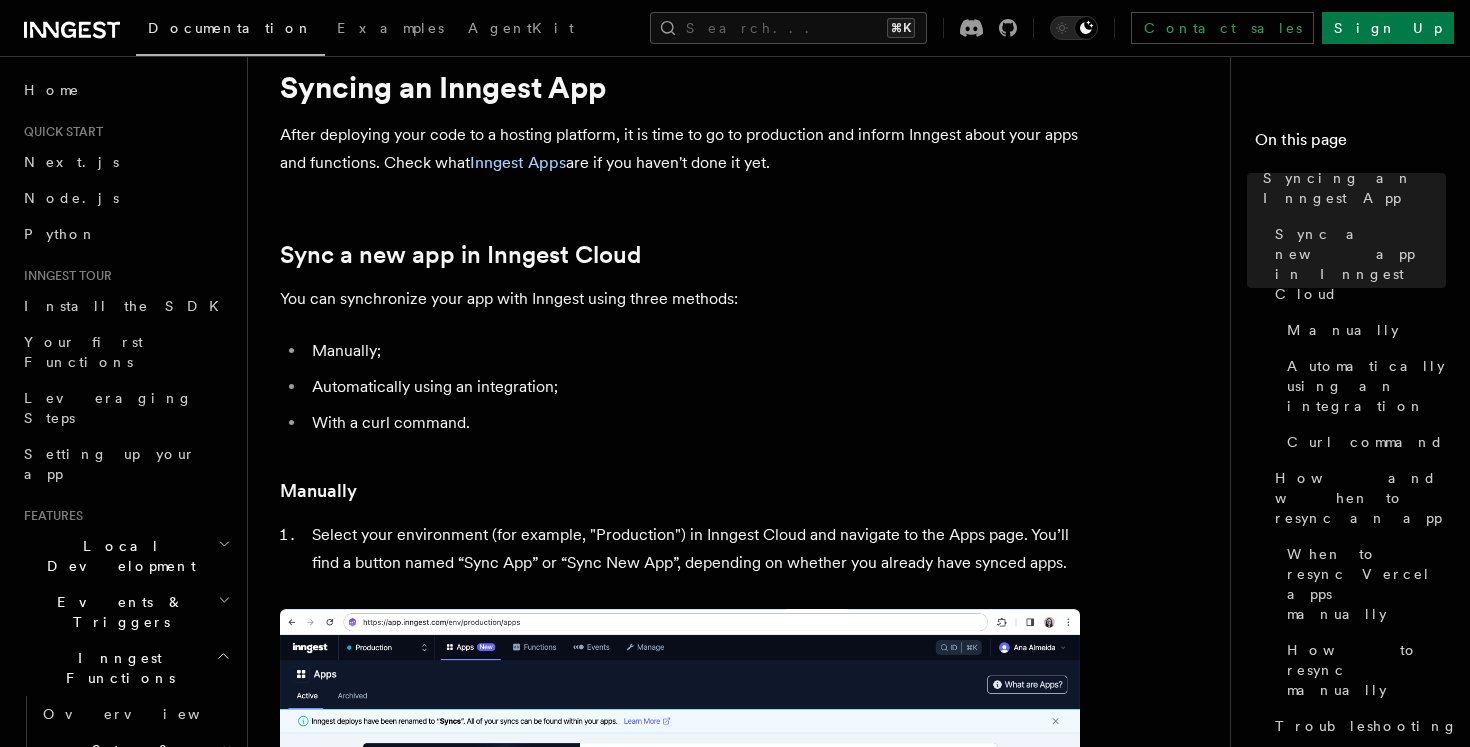 scroll, scrollTop: 0, scrollLeft: 0, axis: both 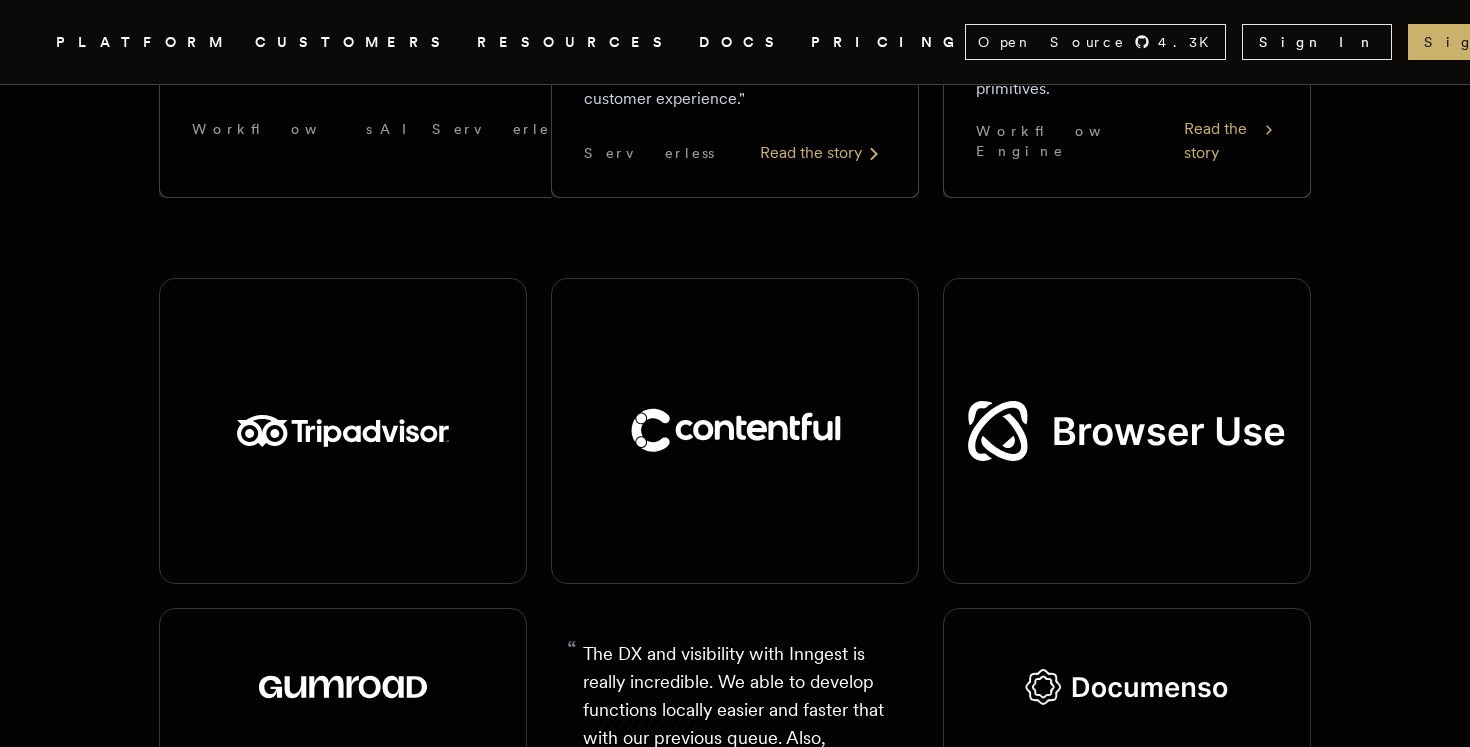 click on "DOCS" at bounding box center [743, 42] 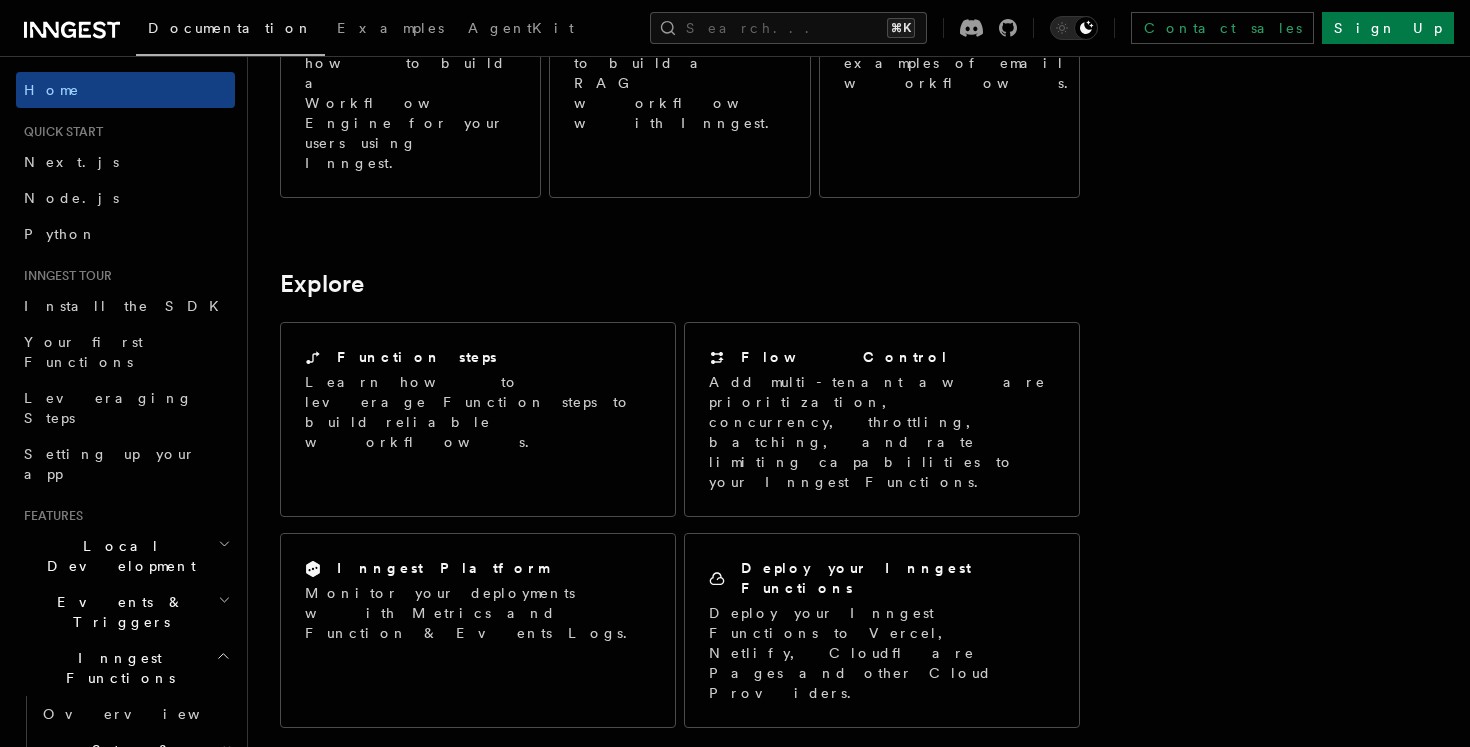 scroll, scrollTop: 0, scrollLeft: 0, axis: both 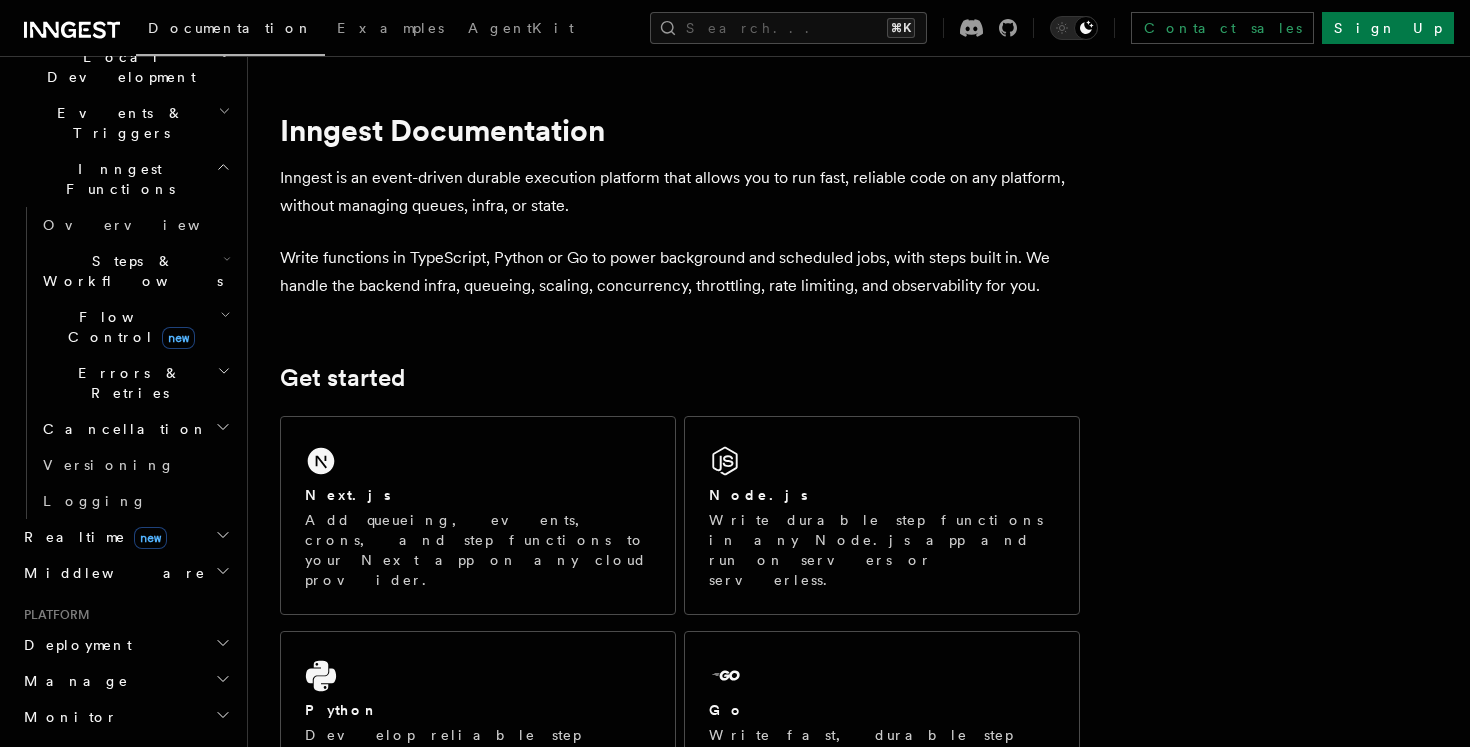 click on "Deployment" at bounding box center [74, 645] 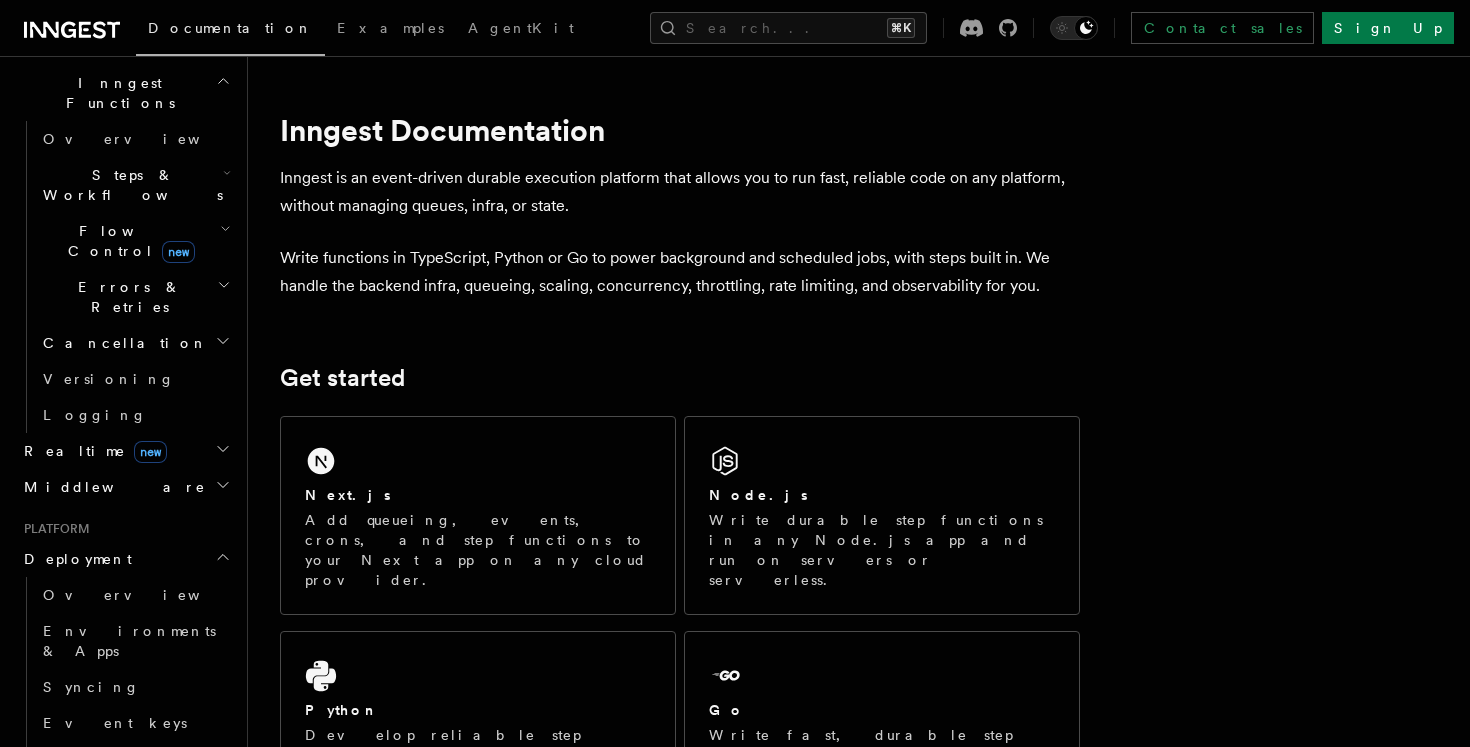 scroll, scrollTop: 703, scrollLeft: 0, axis: vertical 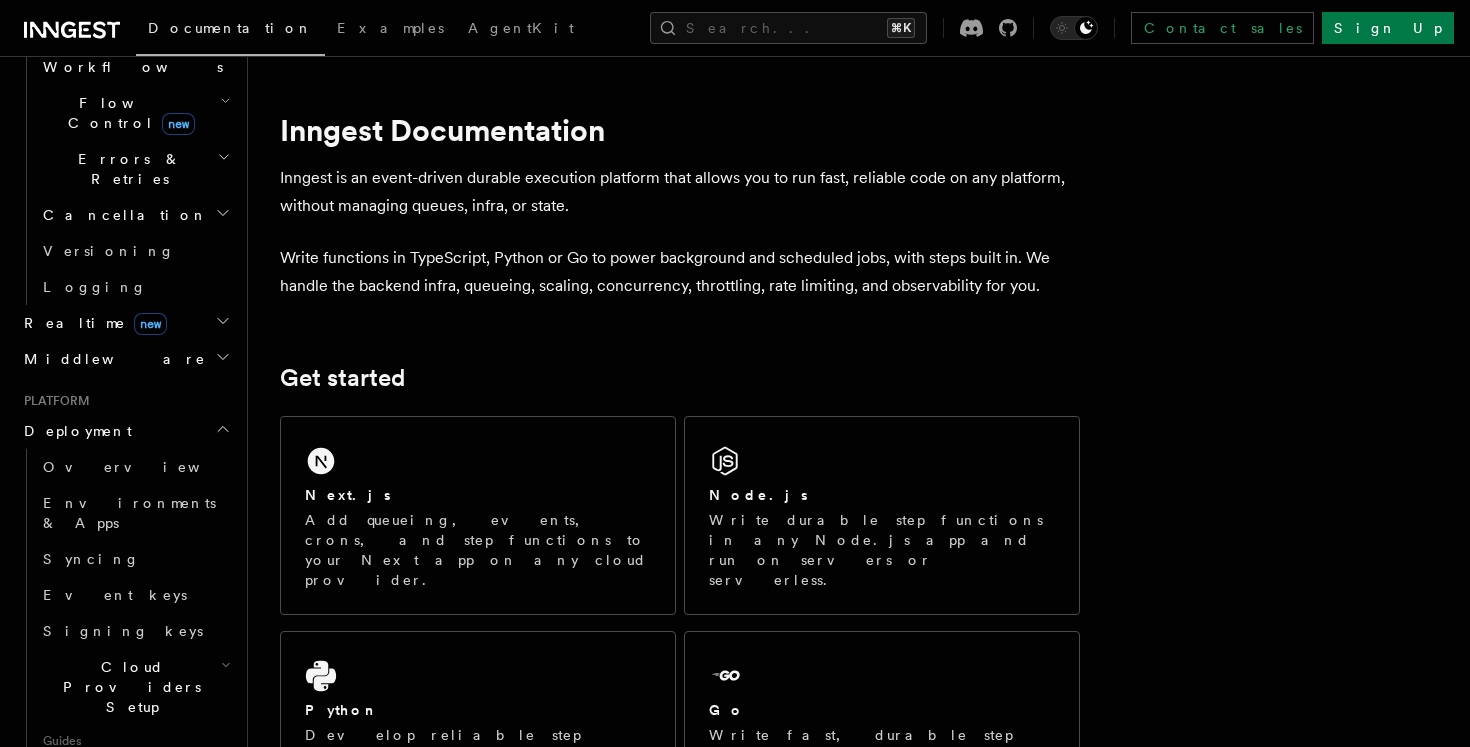 click on "Self hosting" at bounding box center (116, 815) 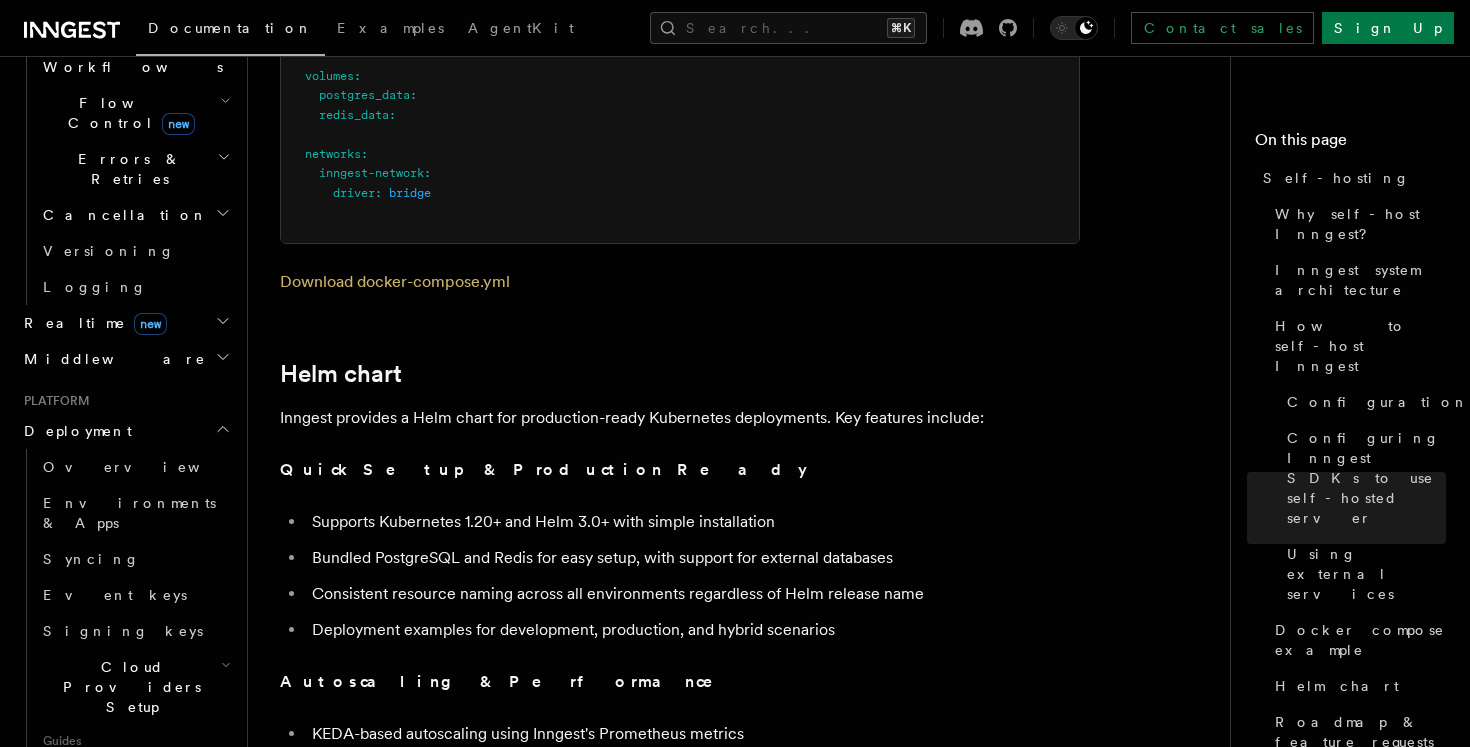 scroll, scrollTop: 6939, scrollLeft: 0, axis: vertical 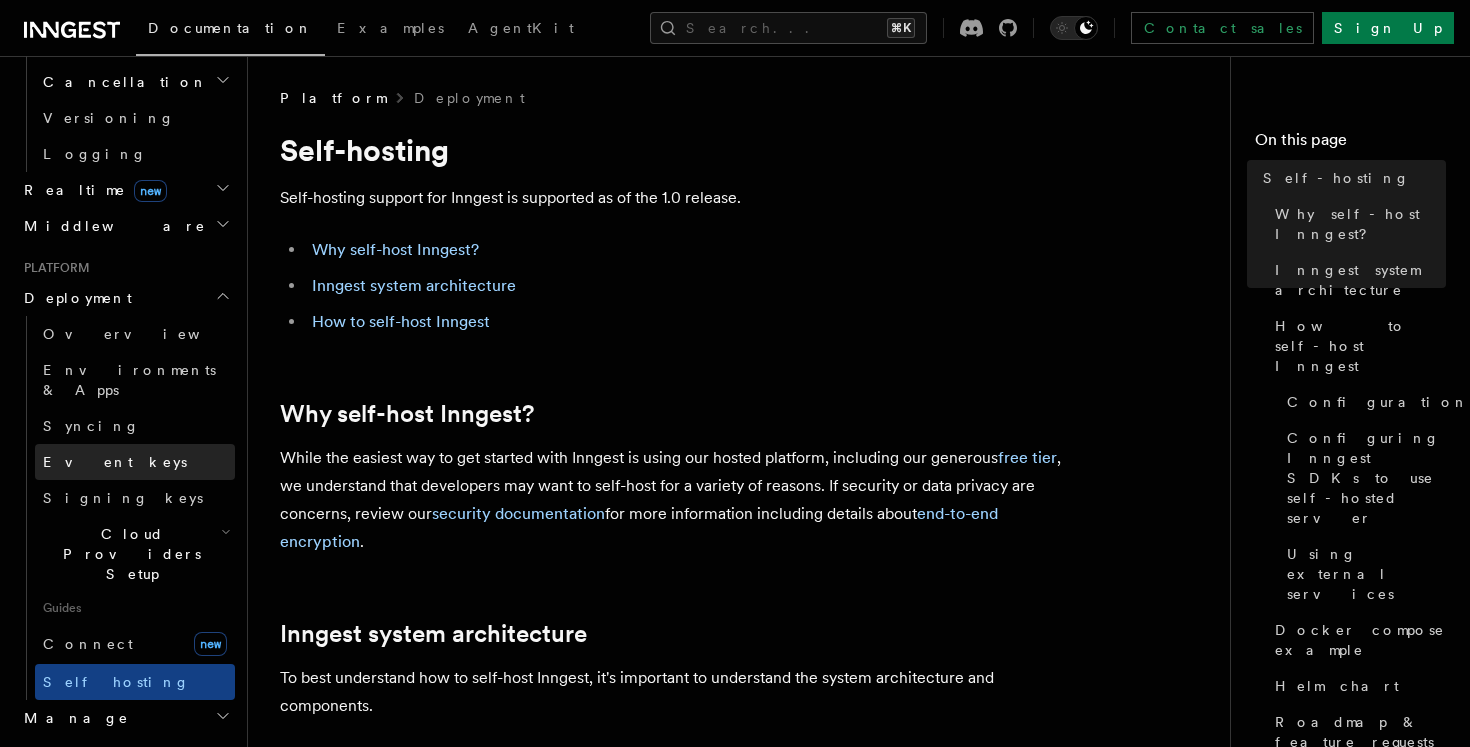 click on "Event keys" at bounding box center (135, 462) 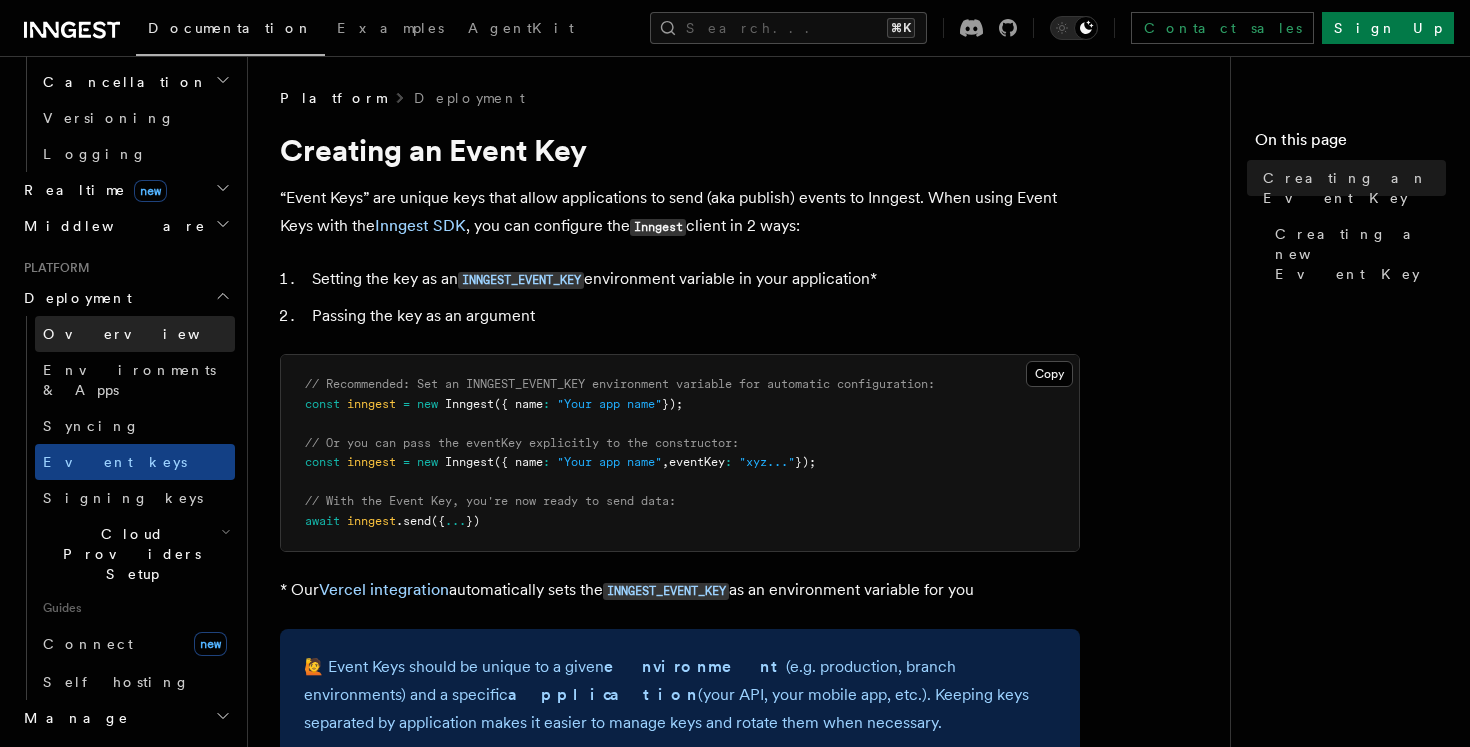 click on "Overview" at bounding box center (135, 334) 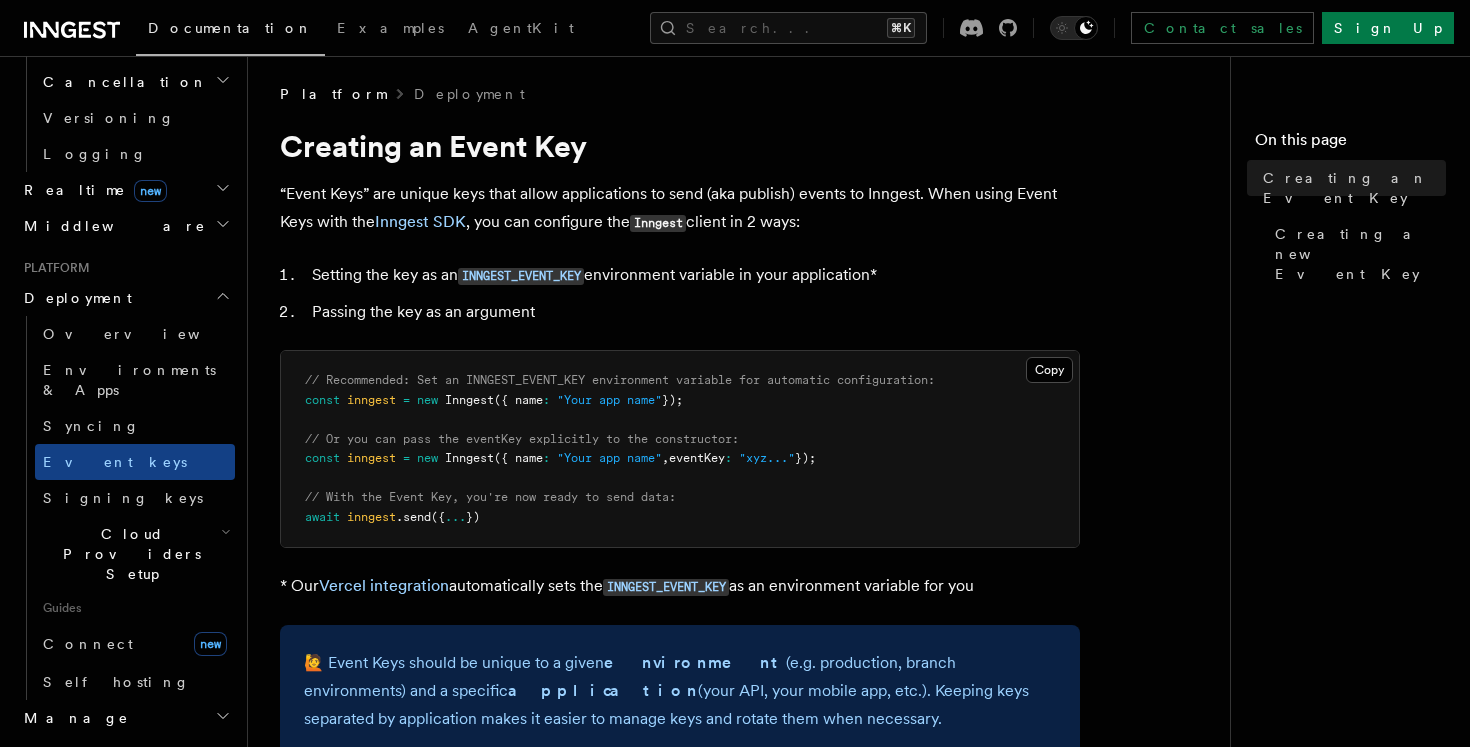 scroll, scrollTop: 0, scrollLeft: 0, axis: both 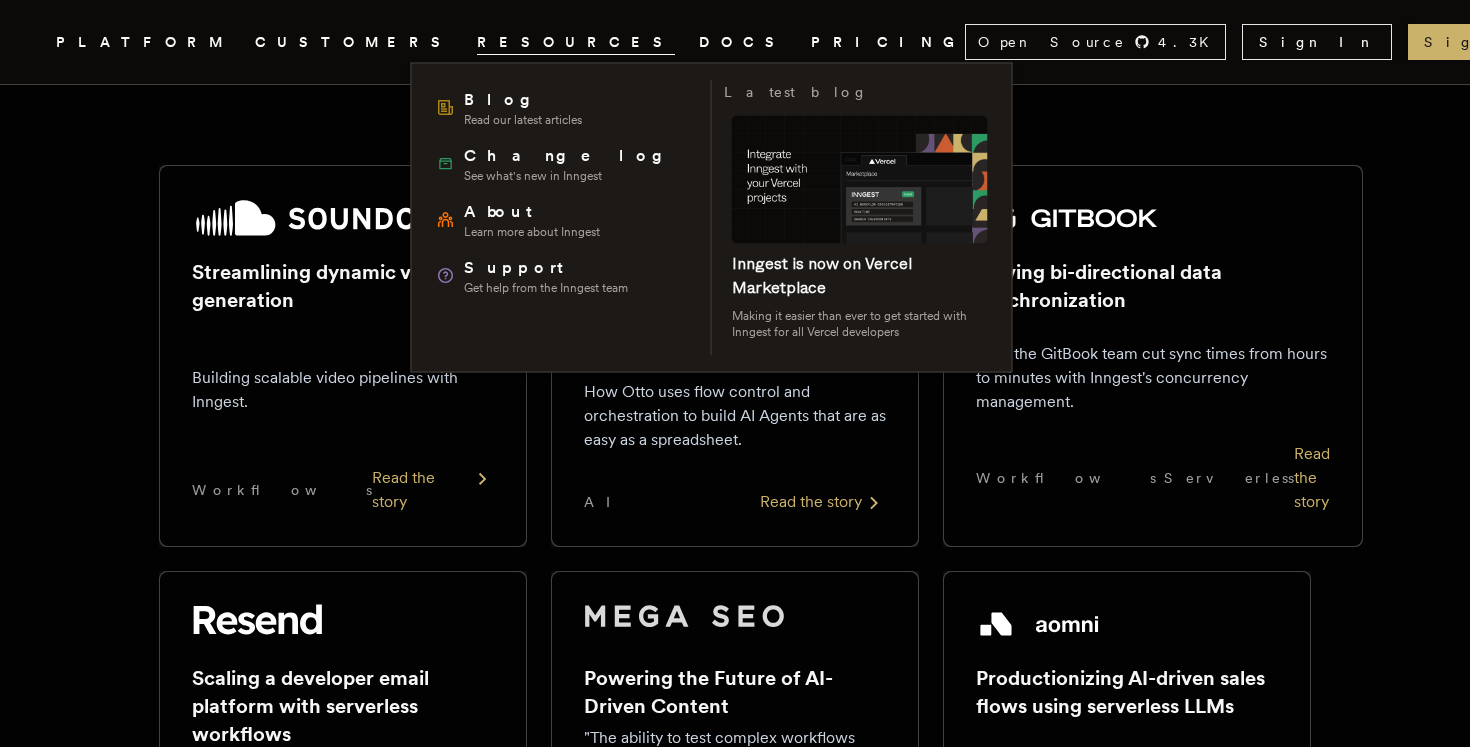 click on "RESOURCES" at bounding box center (576, 42) 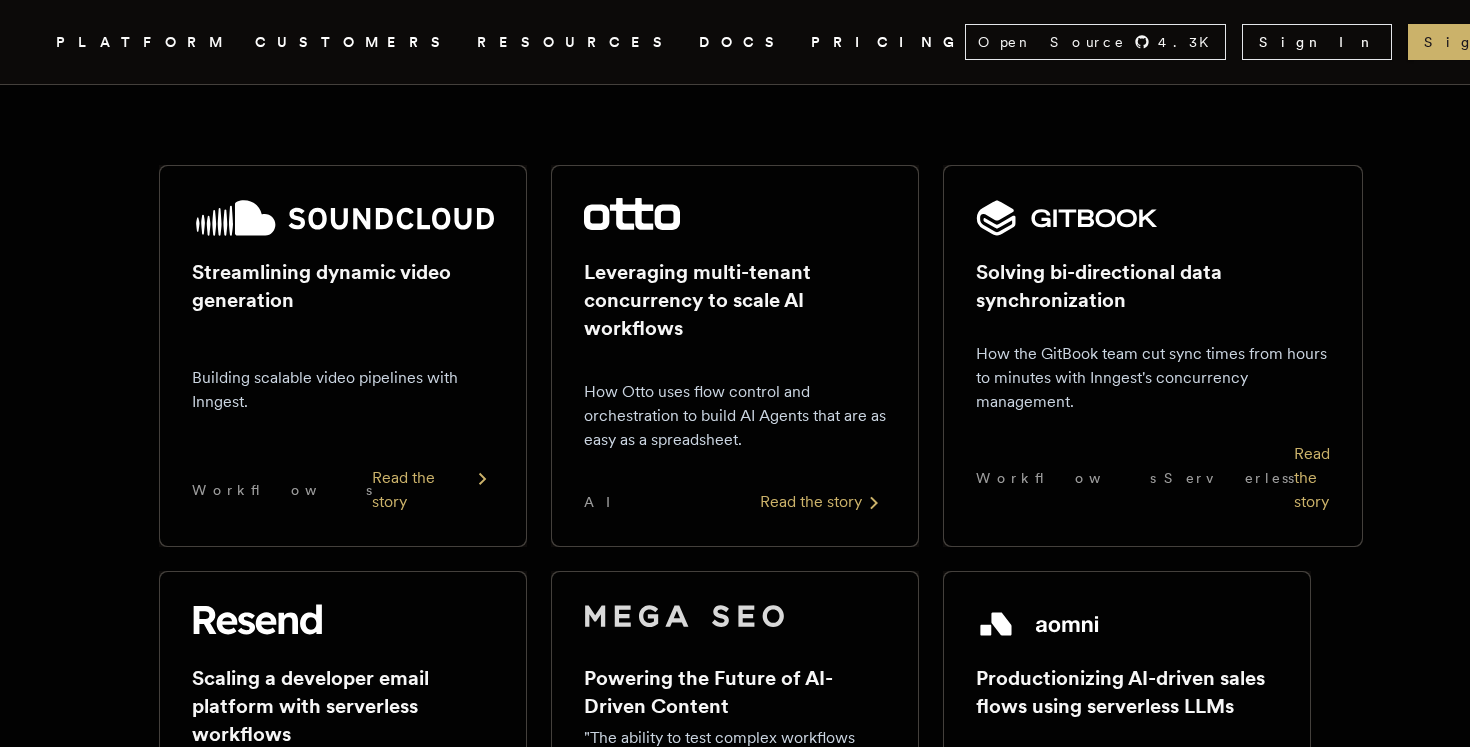 click on "RESOURCES" at bounding box center (576, 42) 